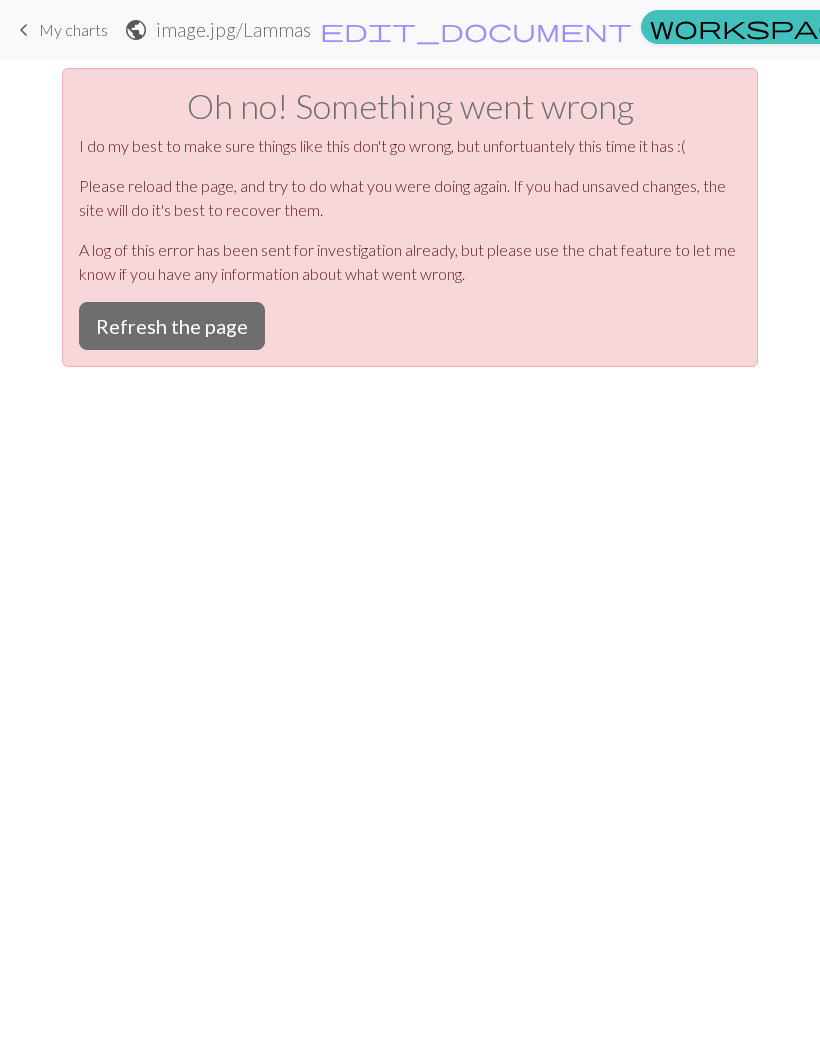 scroll, scrollTop: 0, scrollLeft: 0, axis: both 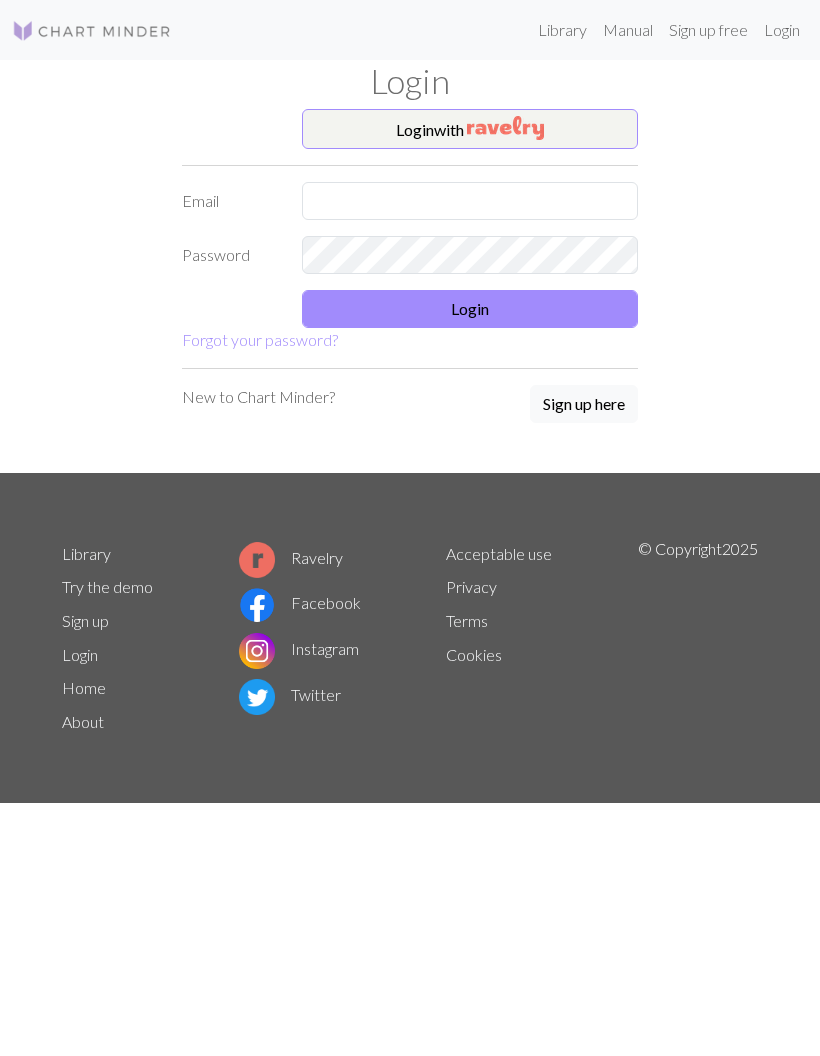 click at bounding box center (505, 128) 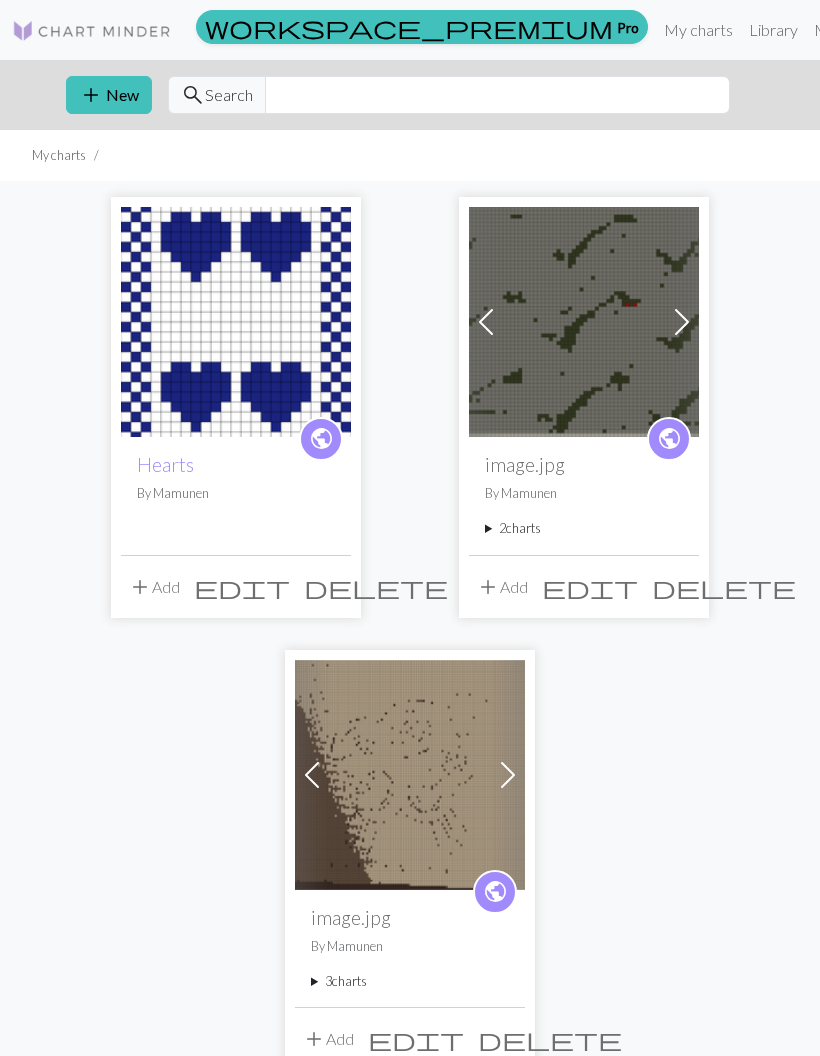 click at bounding box center (410, 775) 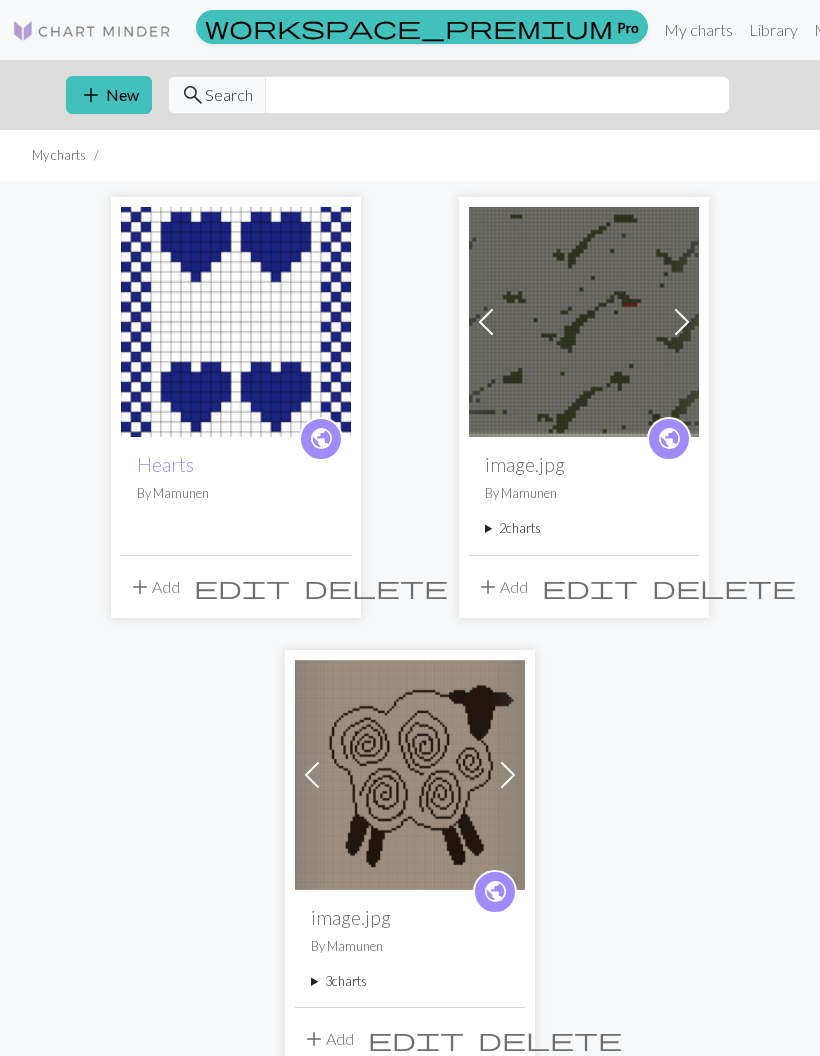 click at bounding box center [410, 775] 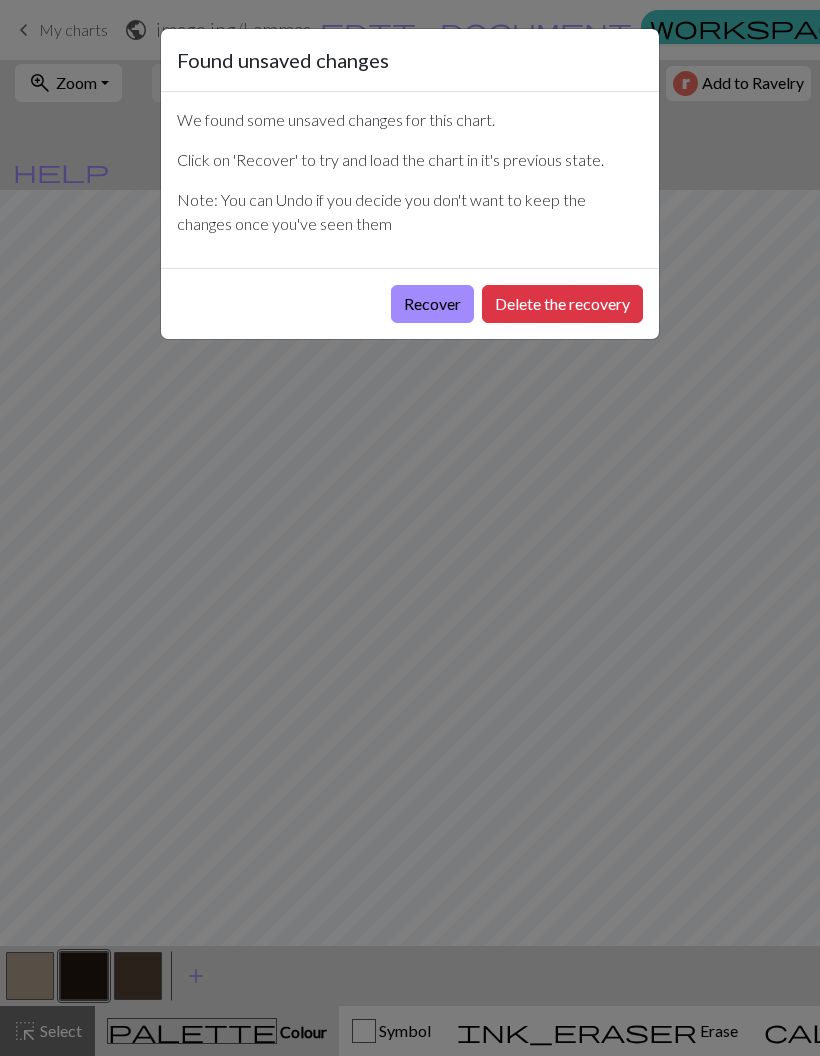 click on "Delete the recovery" at bounding box center [562, 304] 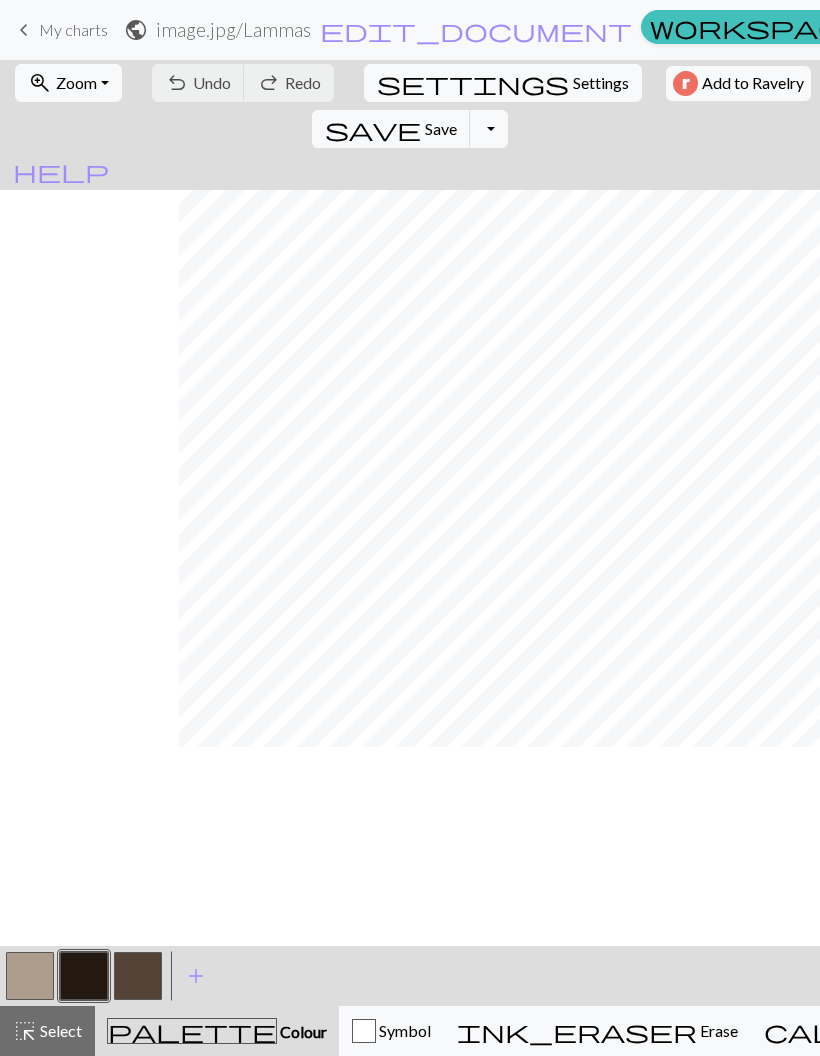 scroll, scrollTop: 0, scrollLeft: 238, axis: horizontal 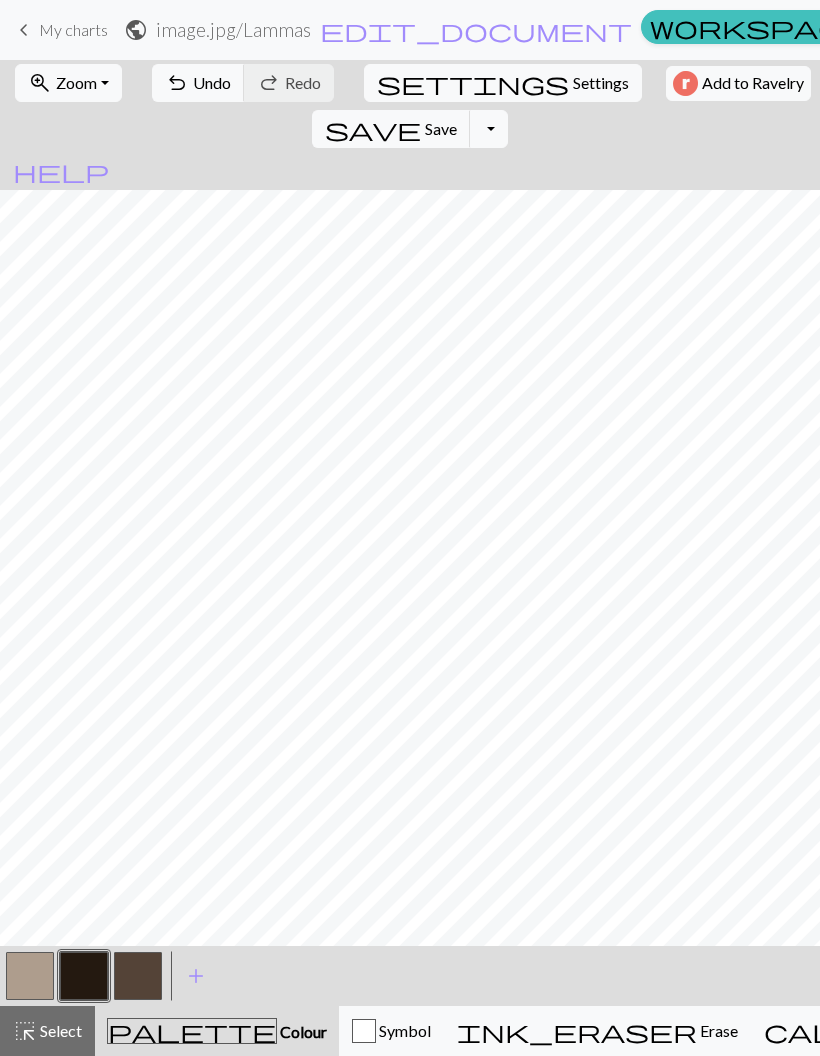 click on "zoom_in Zoom Zoom" at bounding box center (68, 83) 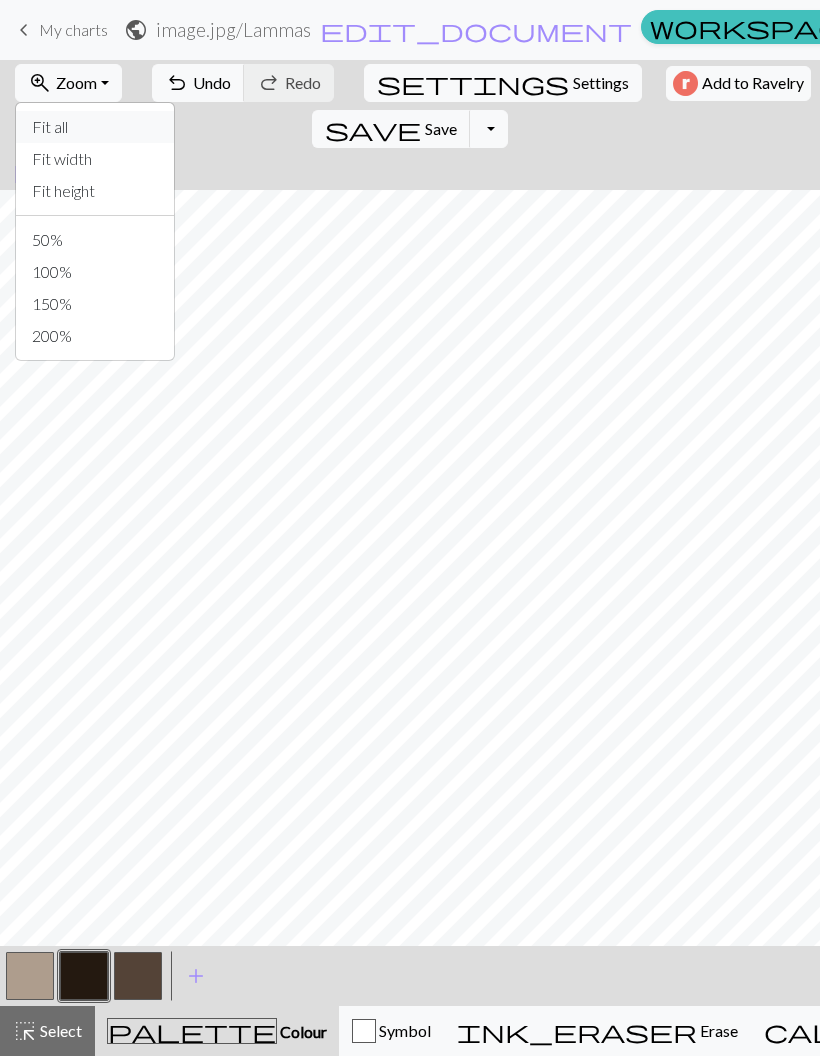 click on "Fit all" at bounding box center (95, 127) 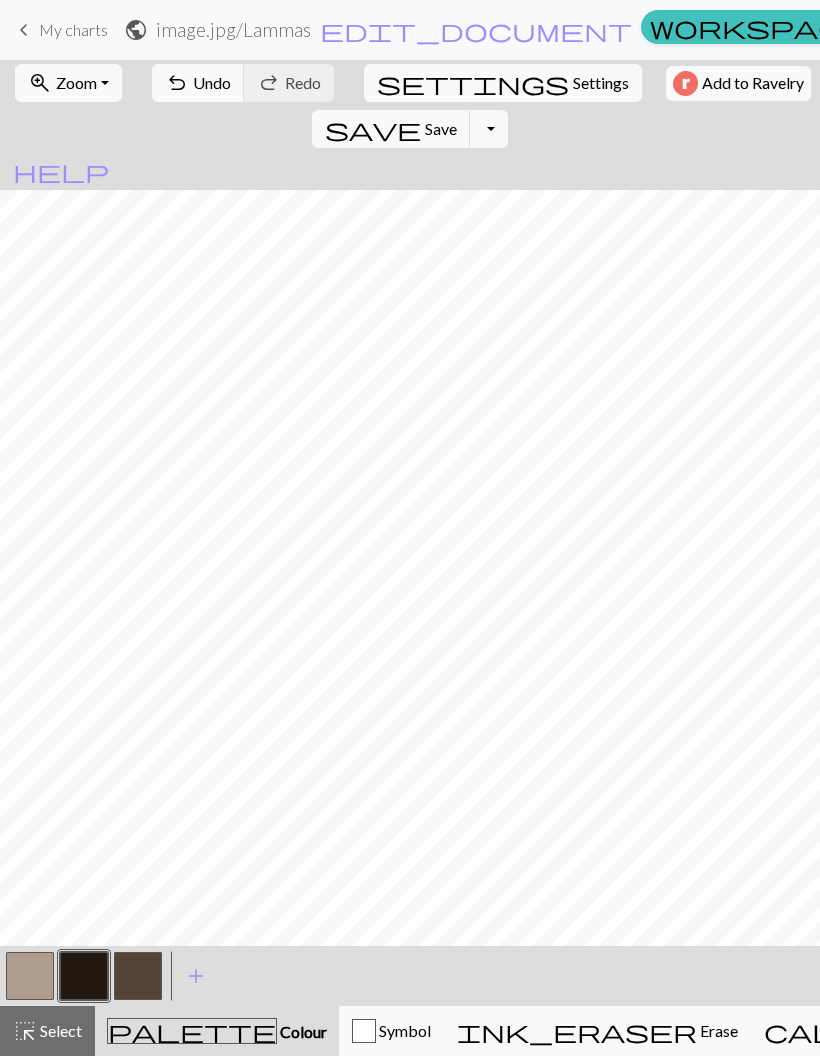 click on "Knitting mode" at bounding box center [1150, 1030] 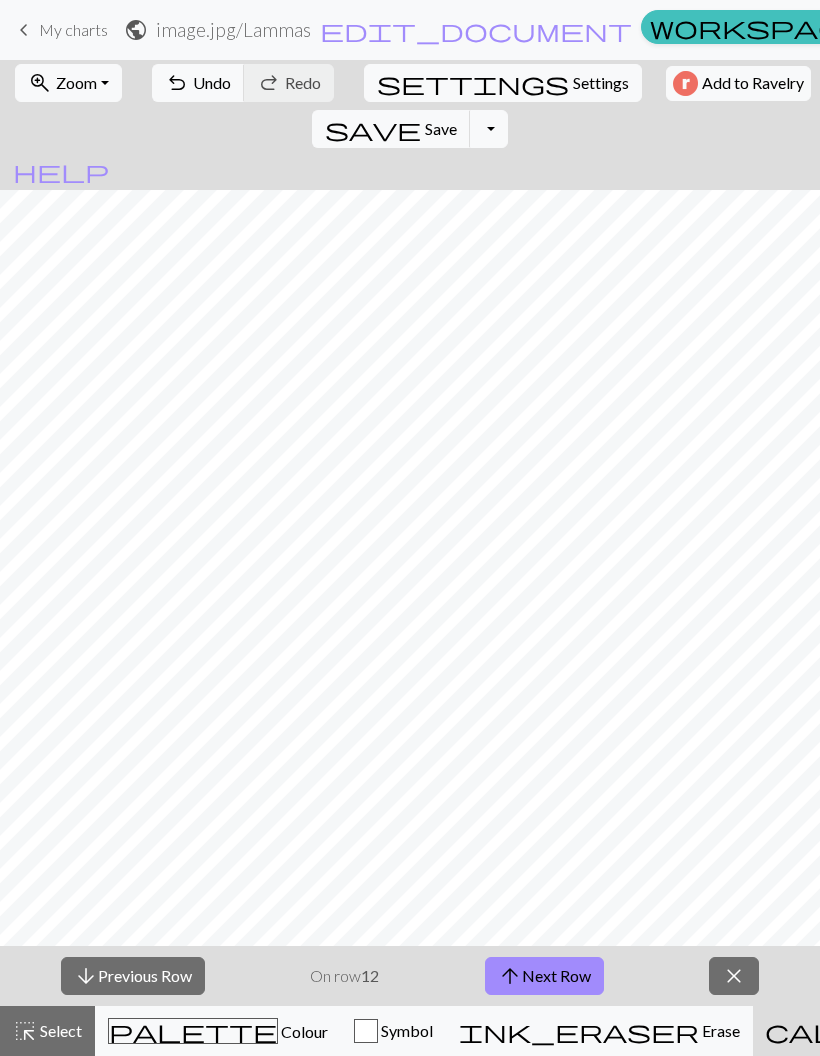 scroll, scrollTop: 230, scrollLeft: 588, axis: both 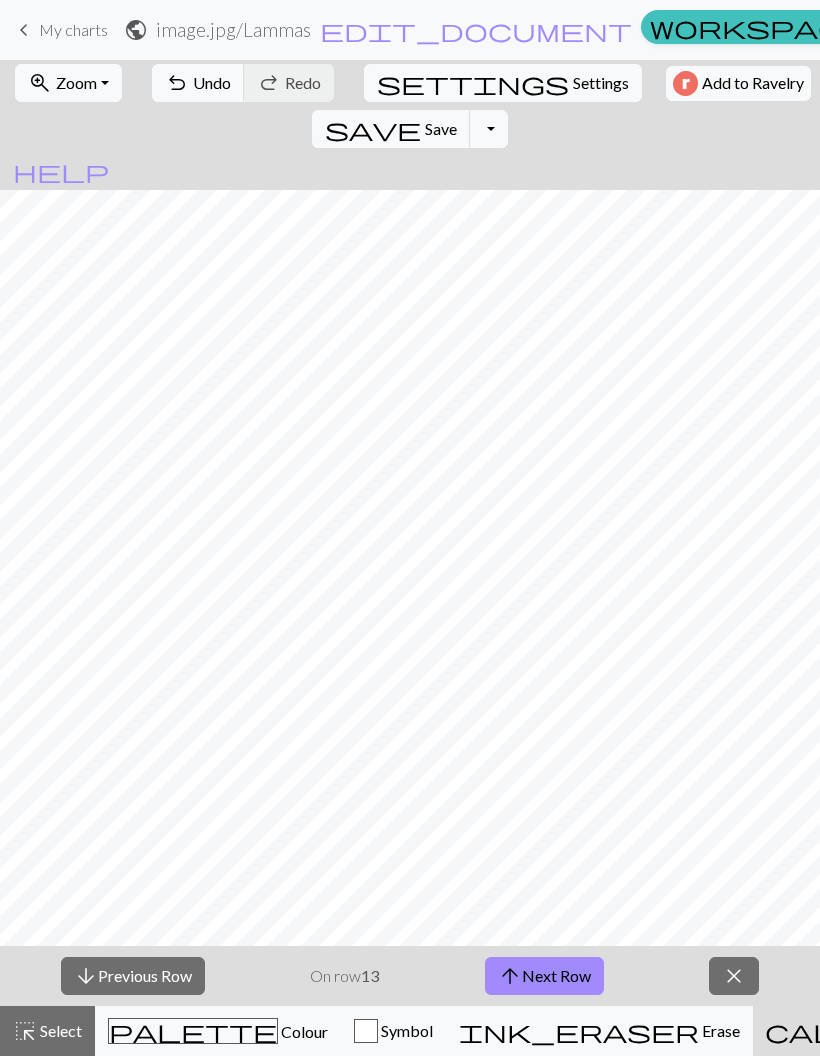 click on "arrow_upward  Next Row" at bounding box center (544, 976) 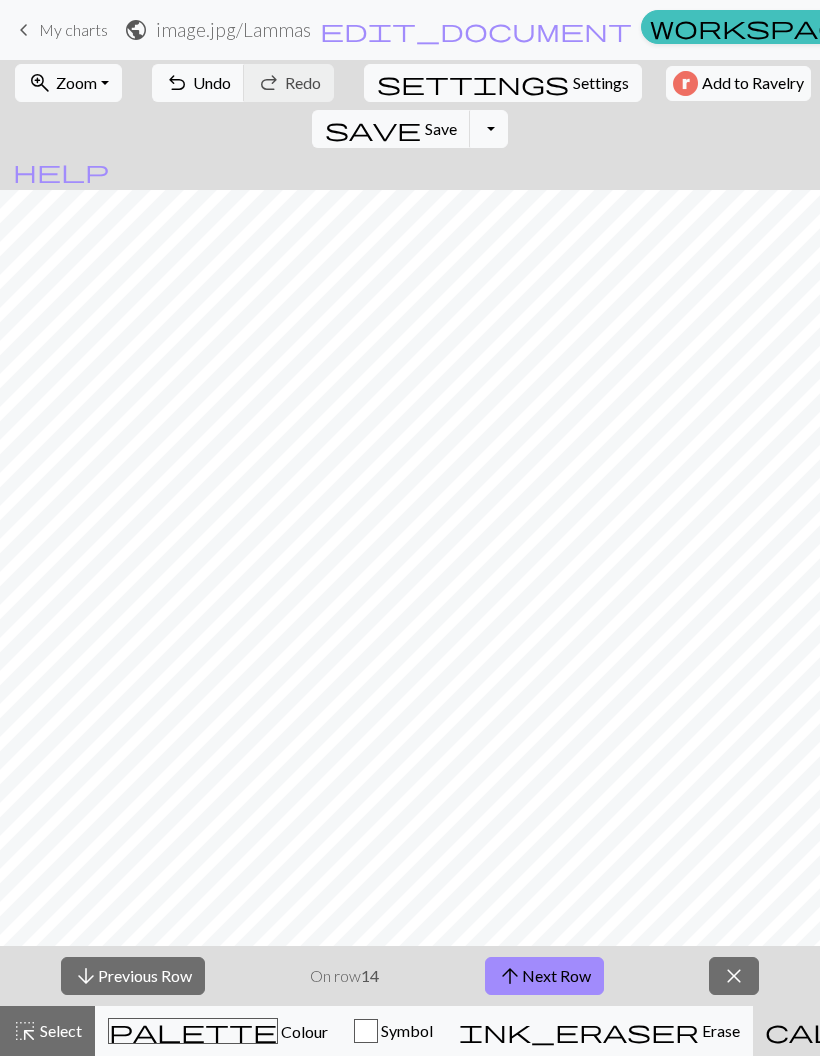 click on "arrow_upward  Next Row" at bounding box center (544, 976) 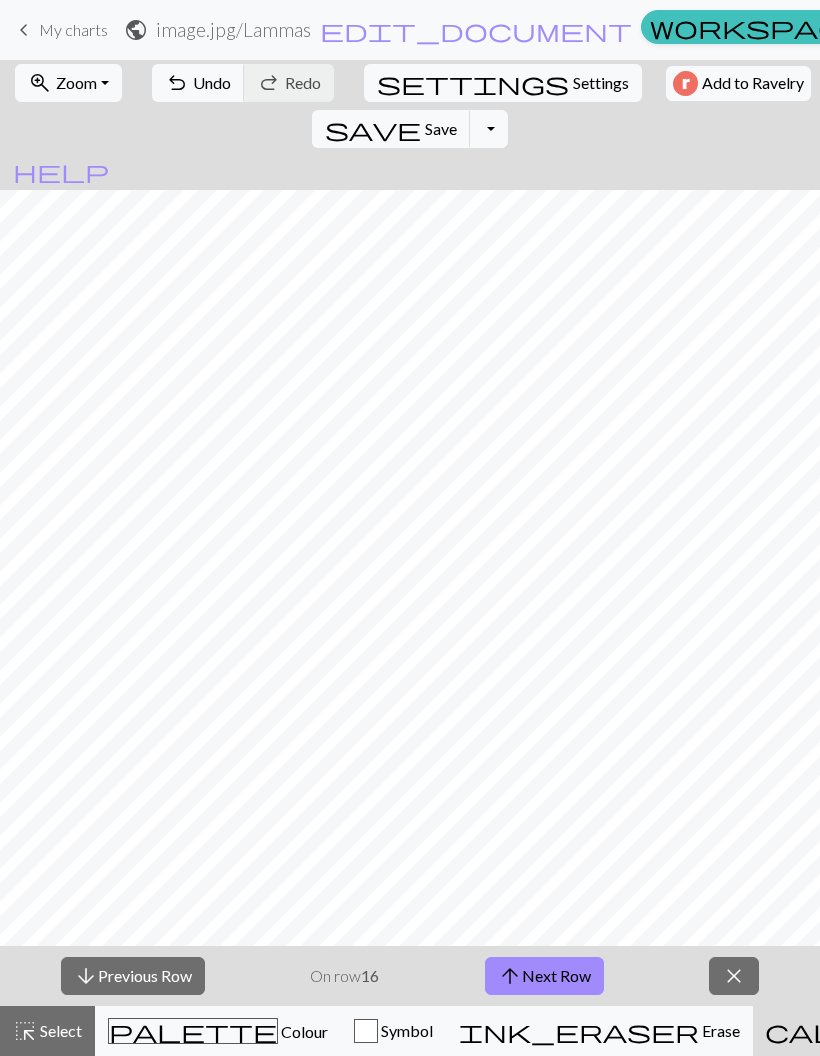 click on "arrow_downward Previous Row On row  16 arrow_upward  Next Row close" at bounding box center [410, 976] 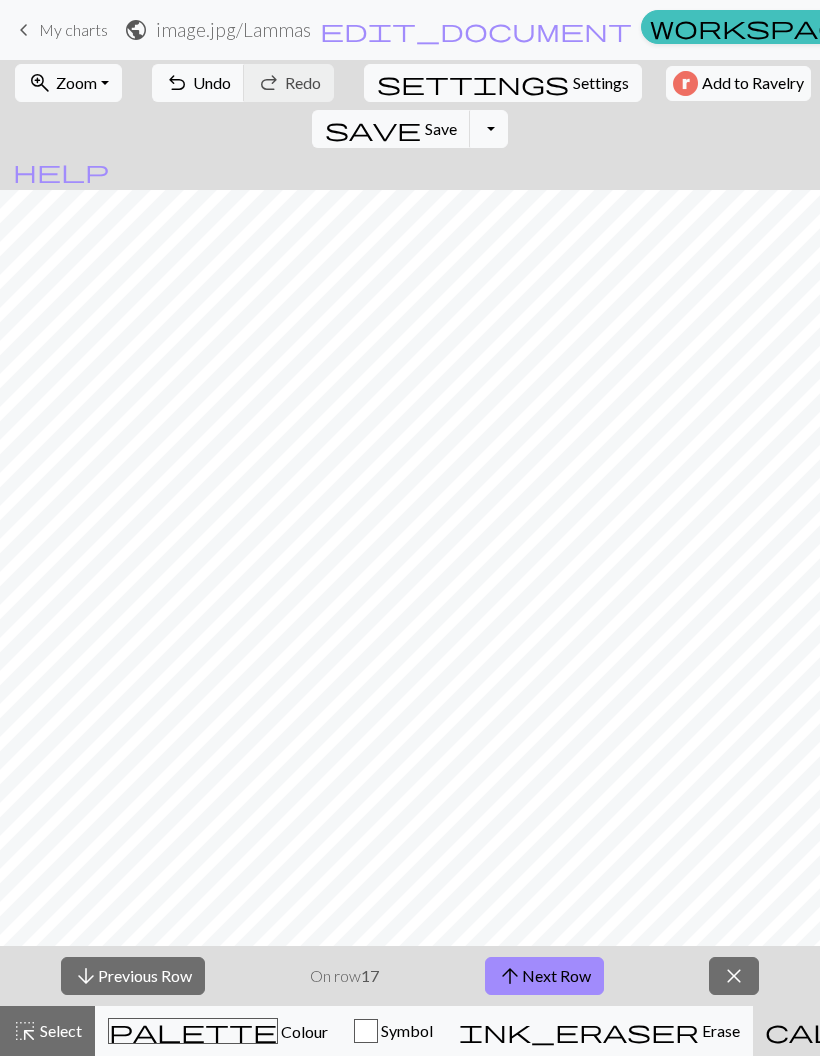 click on "arrow_upward  Next Row" at bounding box center [544, 976] 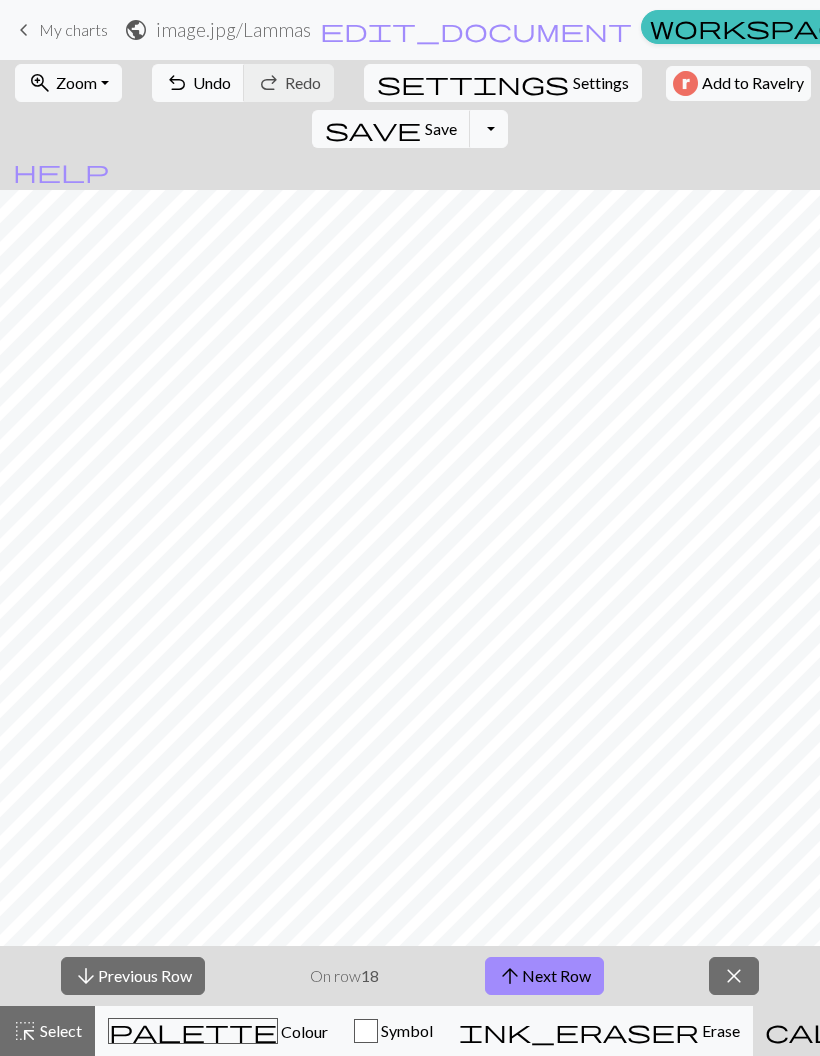 click on "arrow_upward  Next Row" at bounding box center [544, 976] 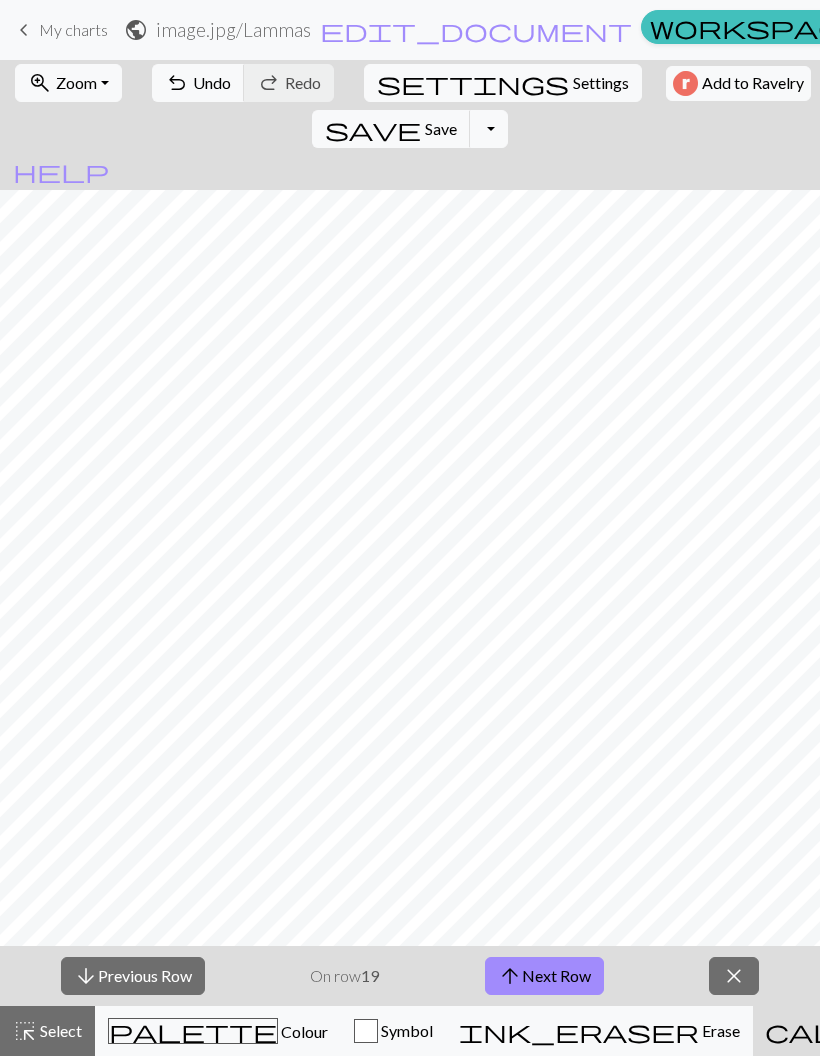 click on "arrow_downward Previous Row On row  19 arrow_upward  Next Row close" at bounding box center [410, 976] 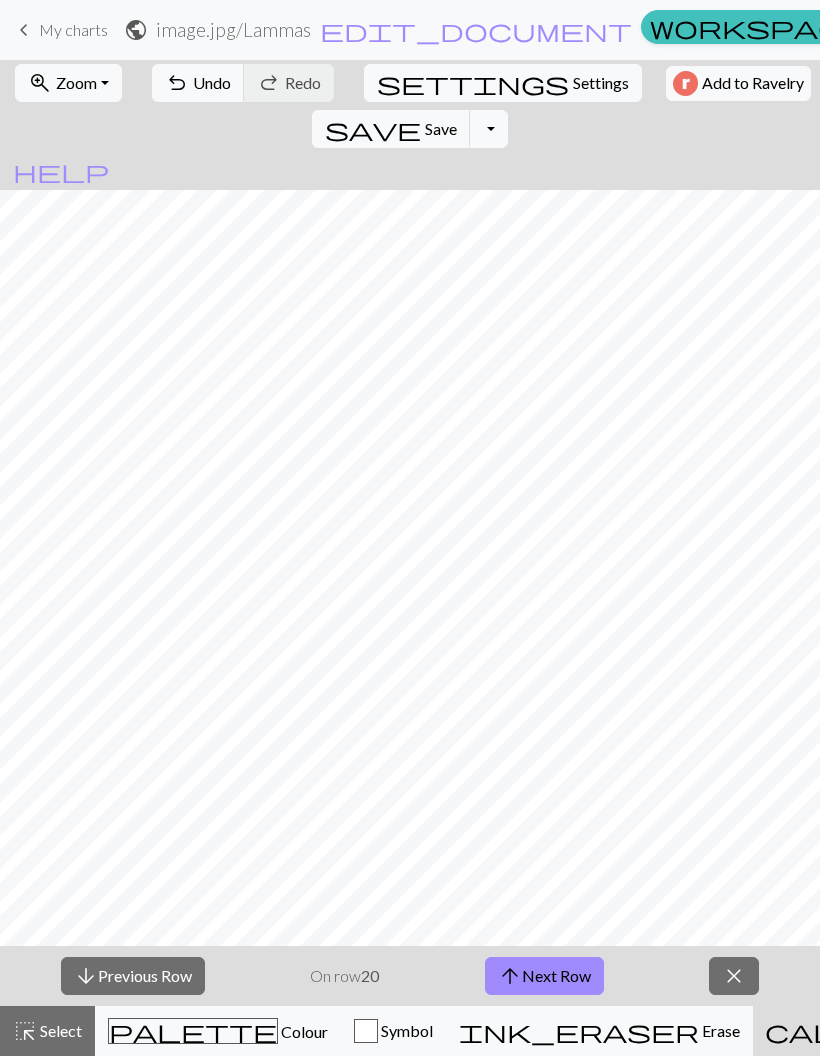 click on "arrow_upward  Next Row" at bounding box center (544, 976) 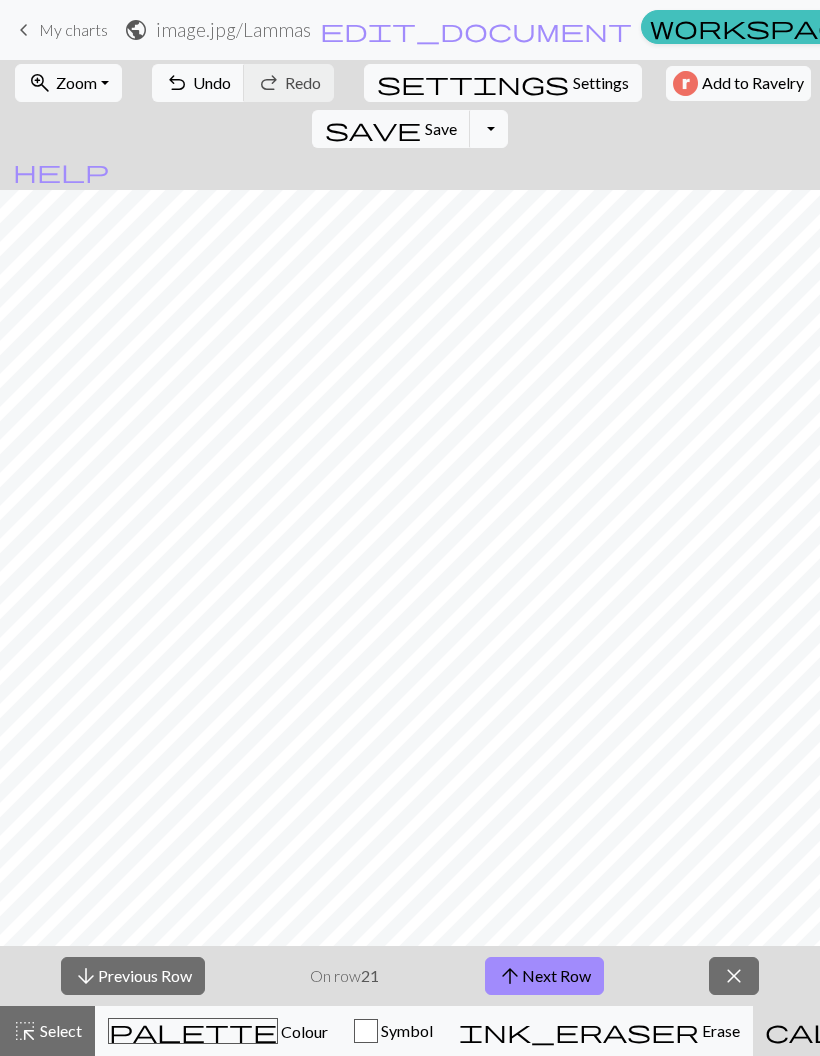 click on "arrow_upward  Next Row" at bounding box center [544, 976] 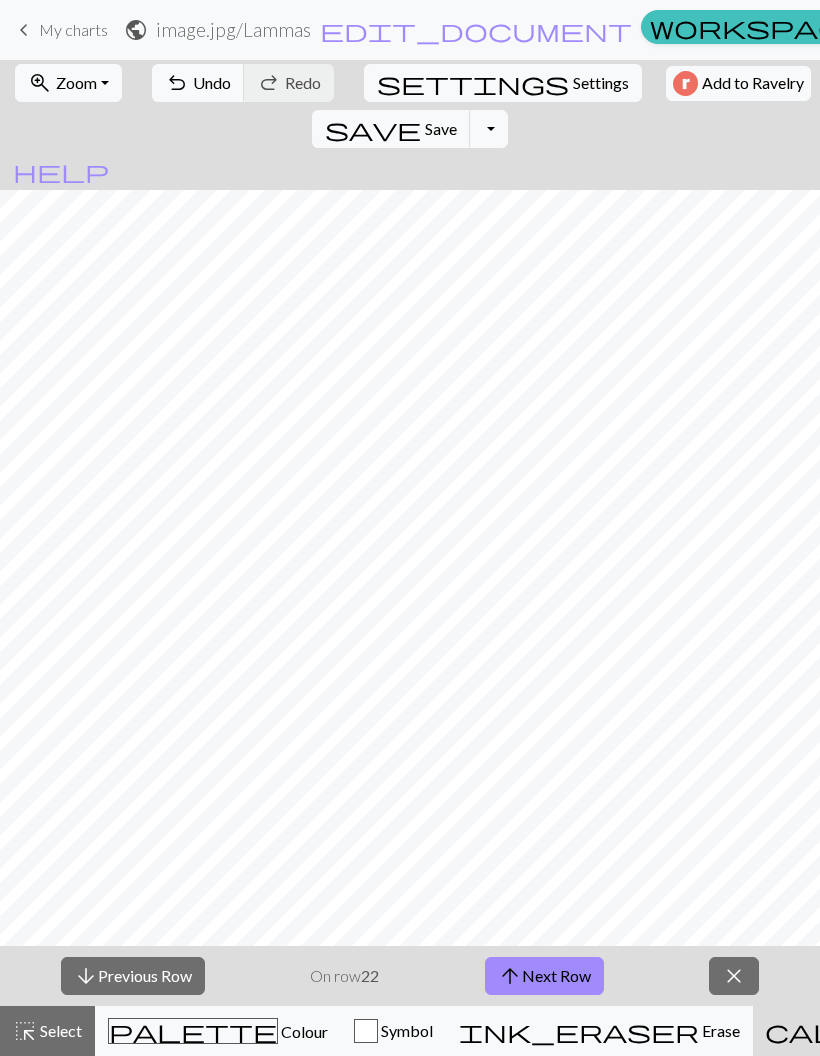 click on "arrow_upward  Next Row" at bounding box center (544, 976) 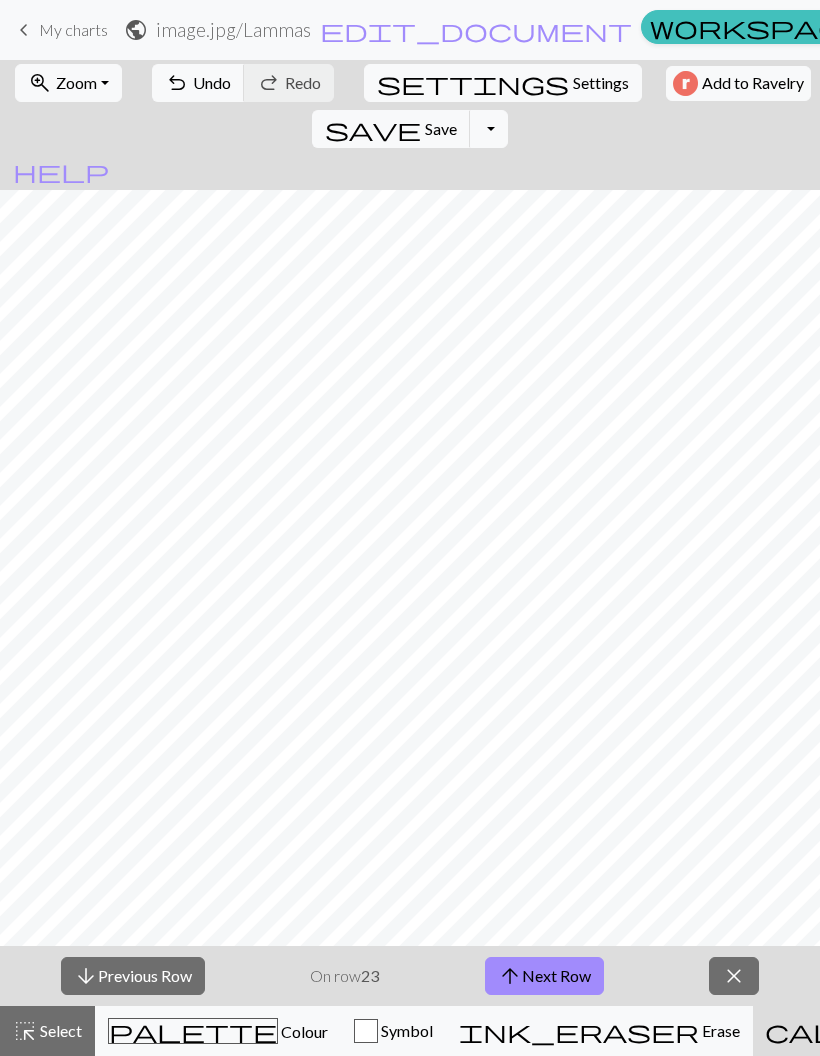 click on "arrow_upward  Next Row" at bounding box center [544, 976] 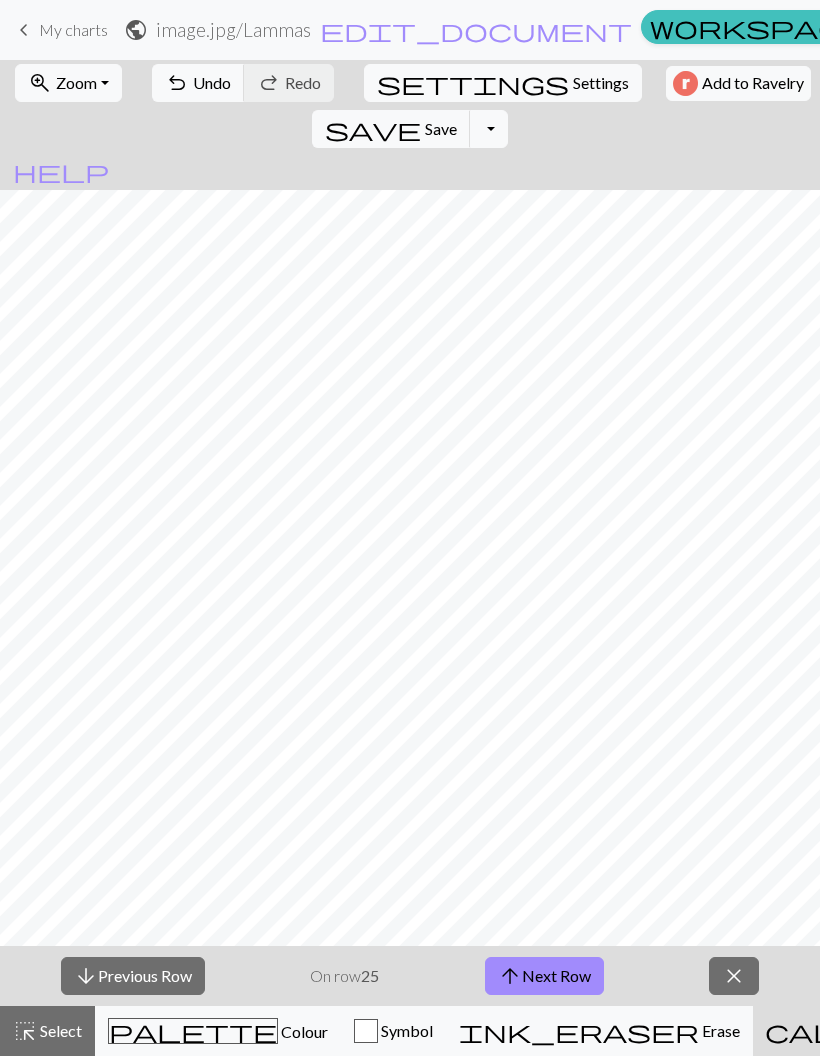 click on "arrow_upward  Next Row" at bounding box center (544, 976) 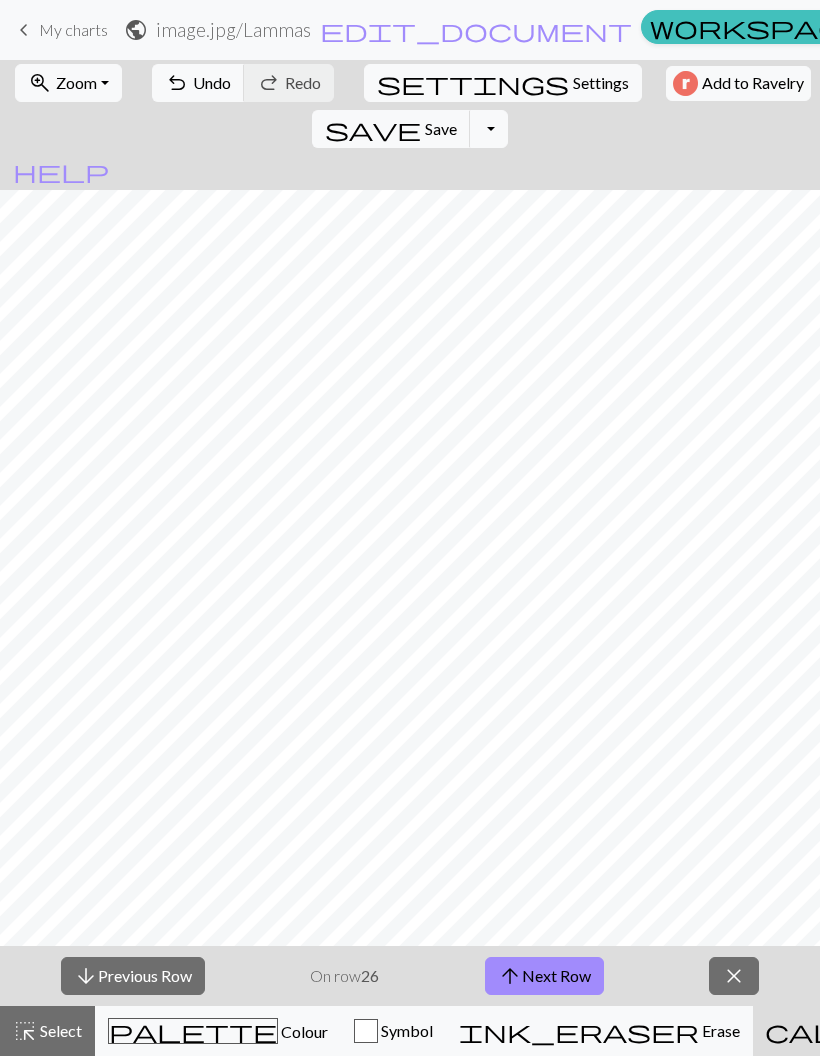 click on "arrow_upward  Next Row" at bounding box center (544, 976) 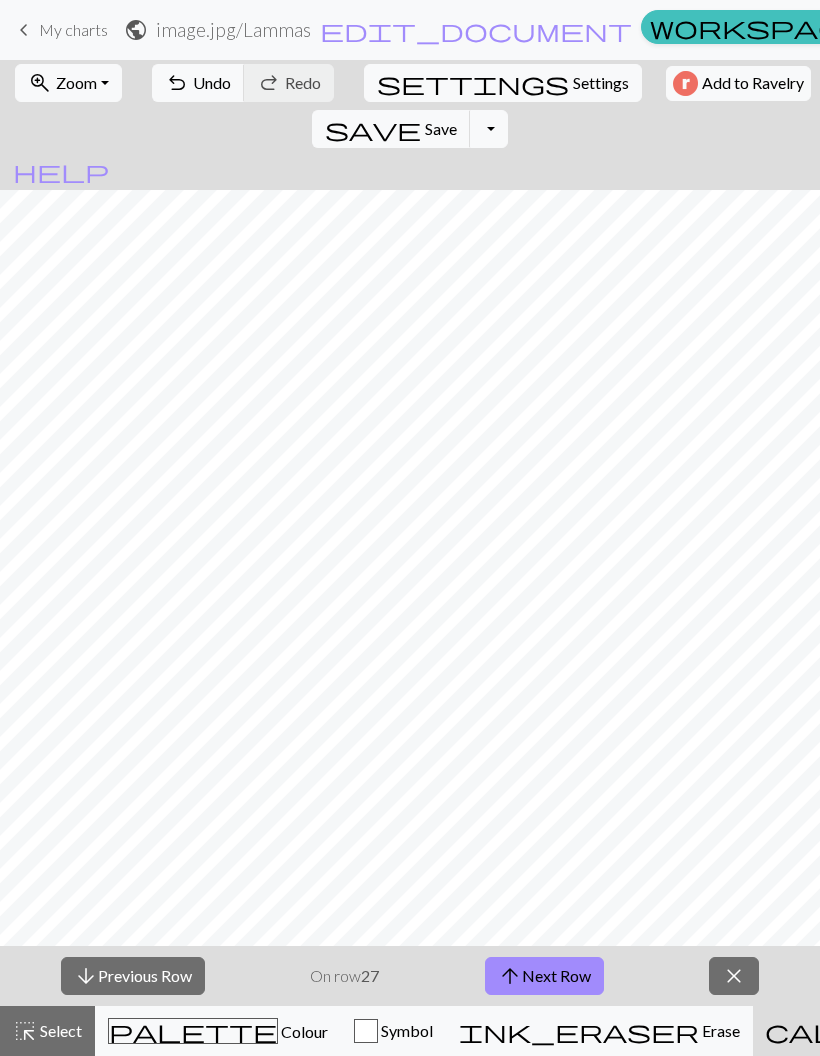 click on "arrow_upward  Next Row" at bounding box center (544, 976) 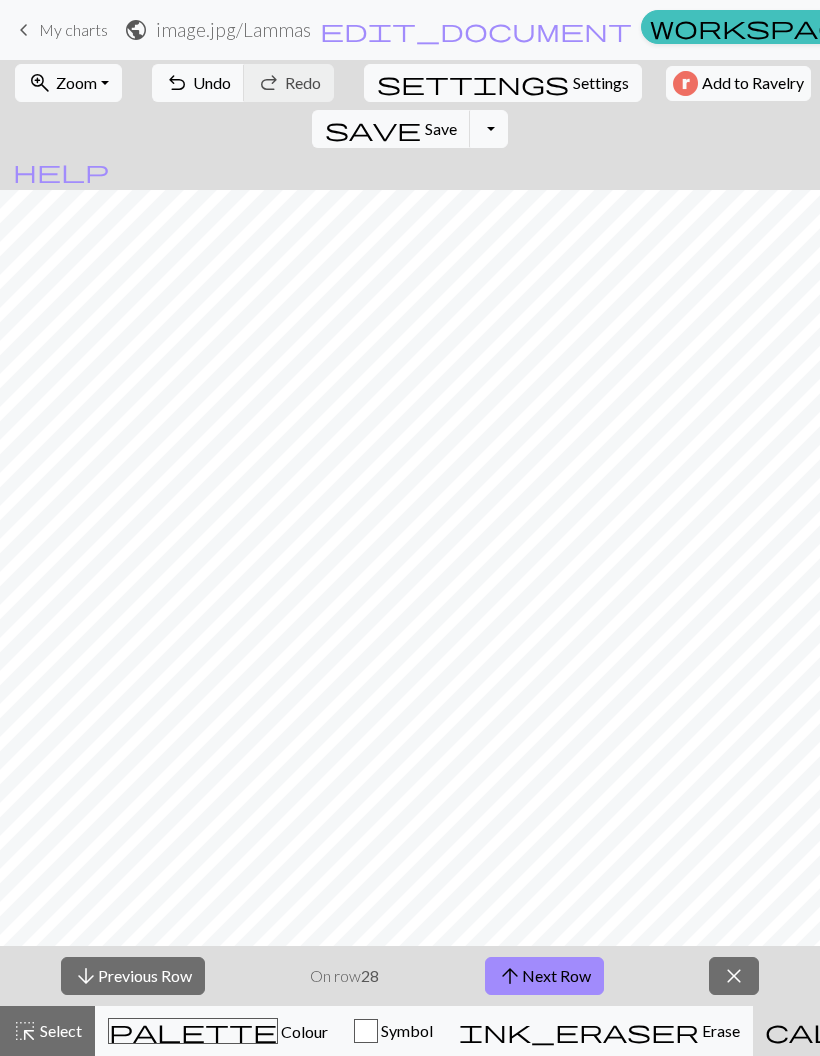 click on "arrow_upward  Next Row" at bounding box center [544, 976] 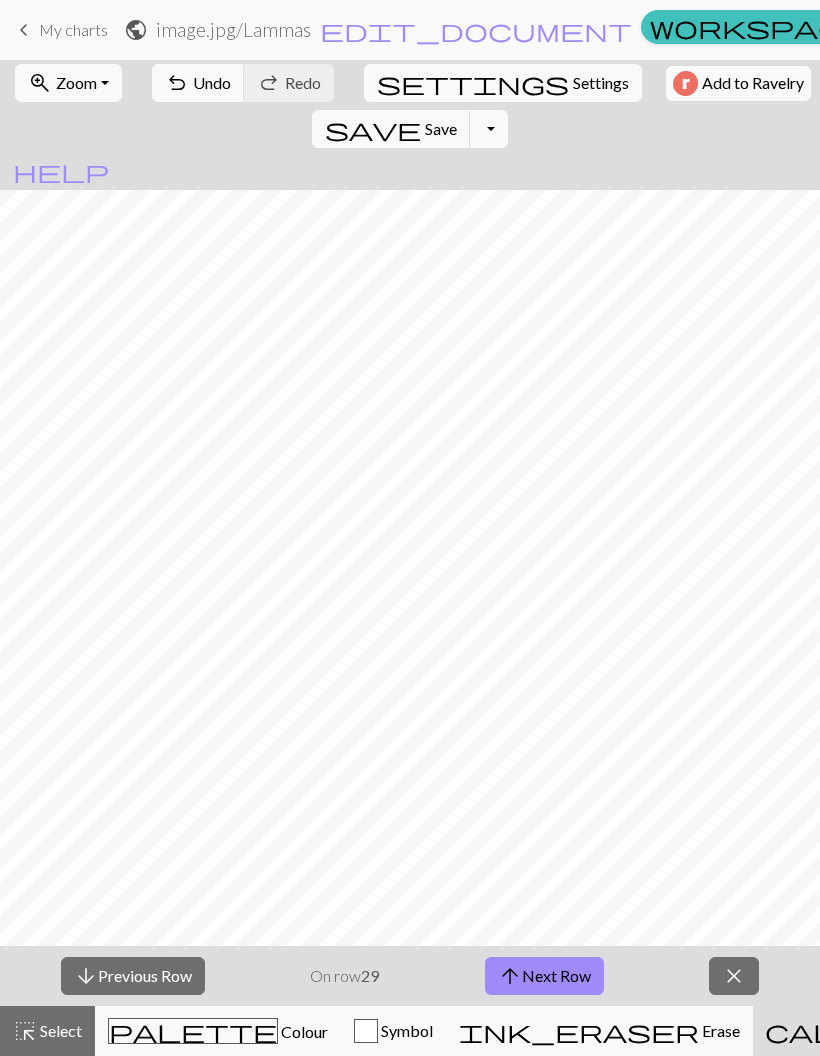 click on "arrow_upward  Next Row" at bounding box center [544, 976] 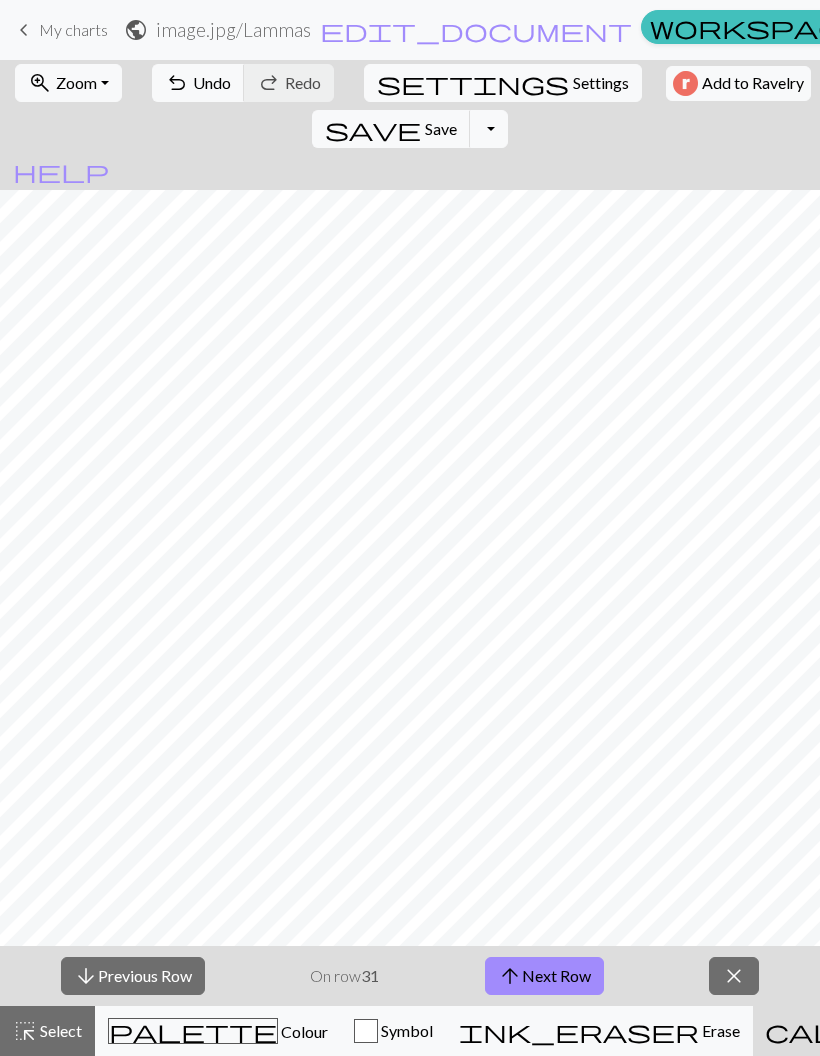 click on "arrow_upward  Next Row" at bounding box center [544, 976] 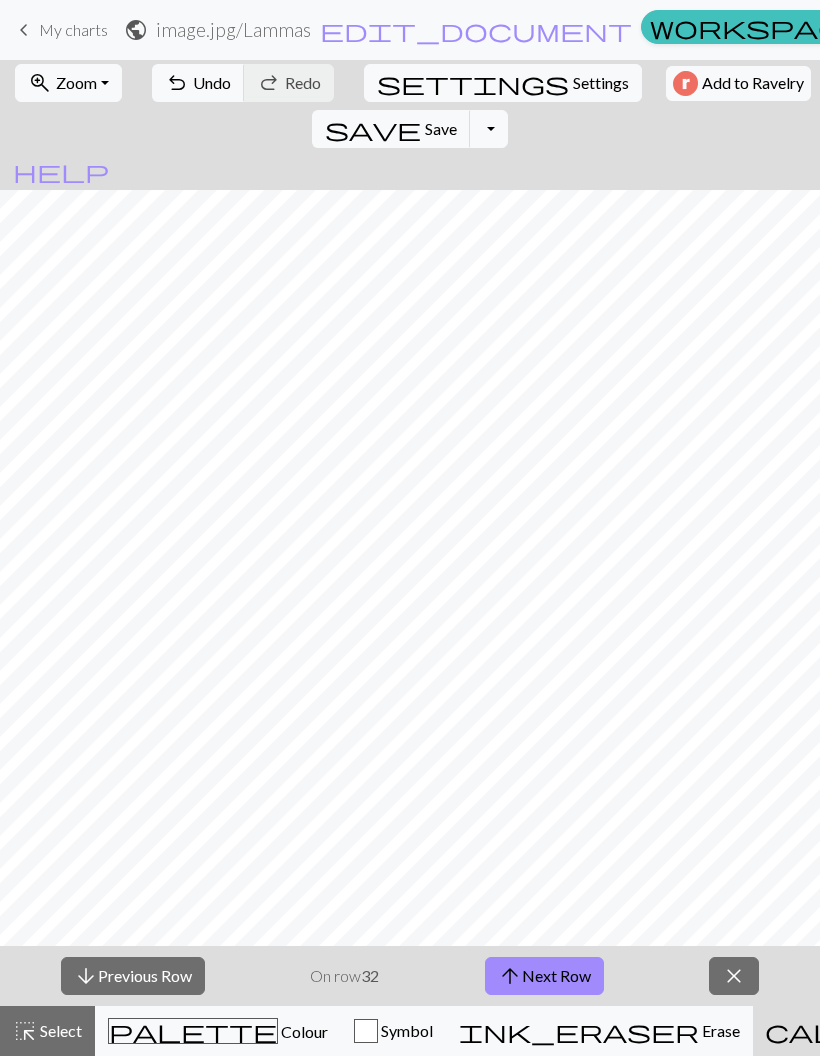 click on "arrow_upward  Next Row" at bounding box center [544, 976] 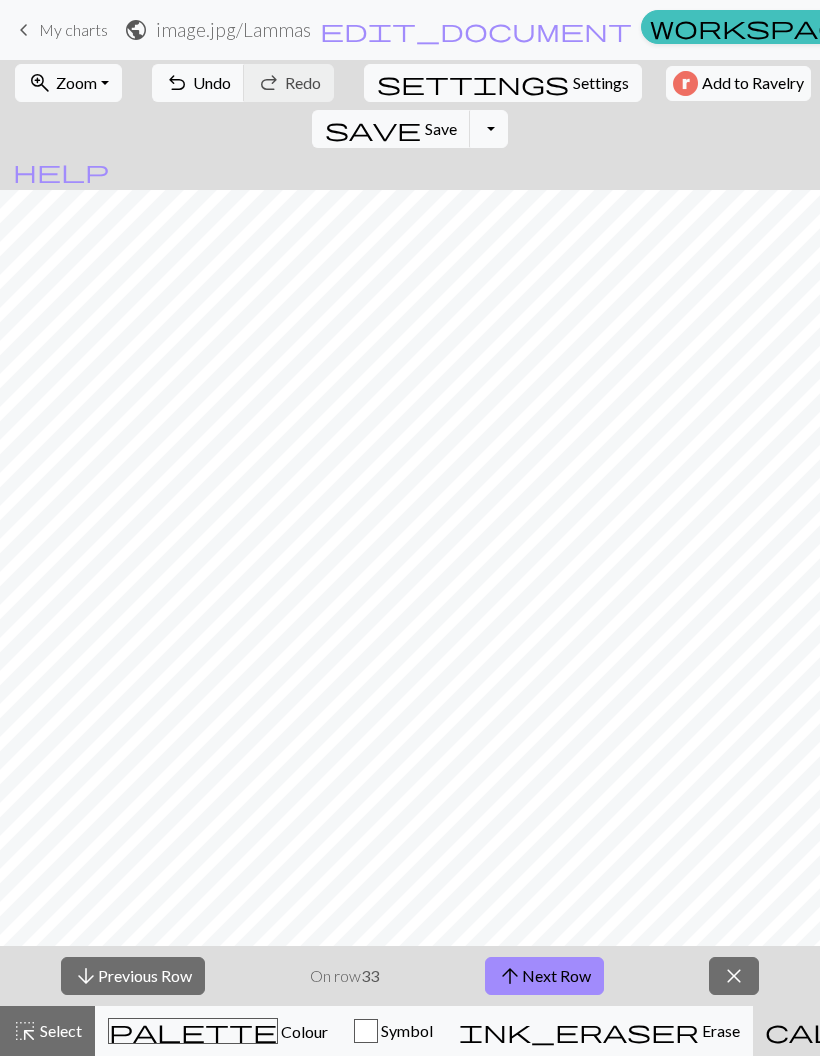 click on "arrow_upward  Next Row" at bounding box center [544, 976] 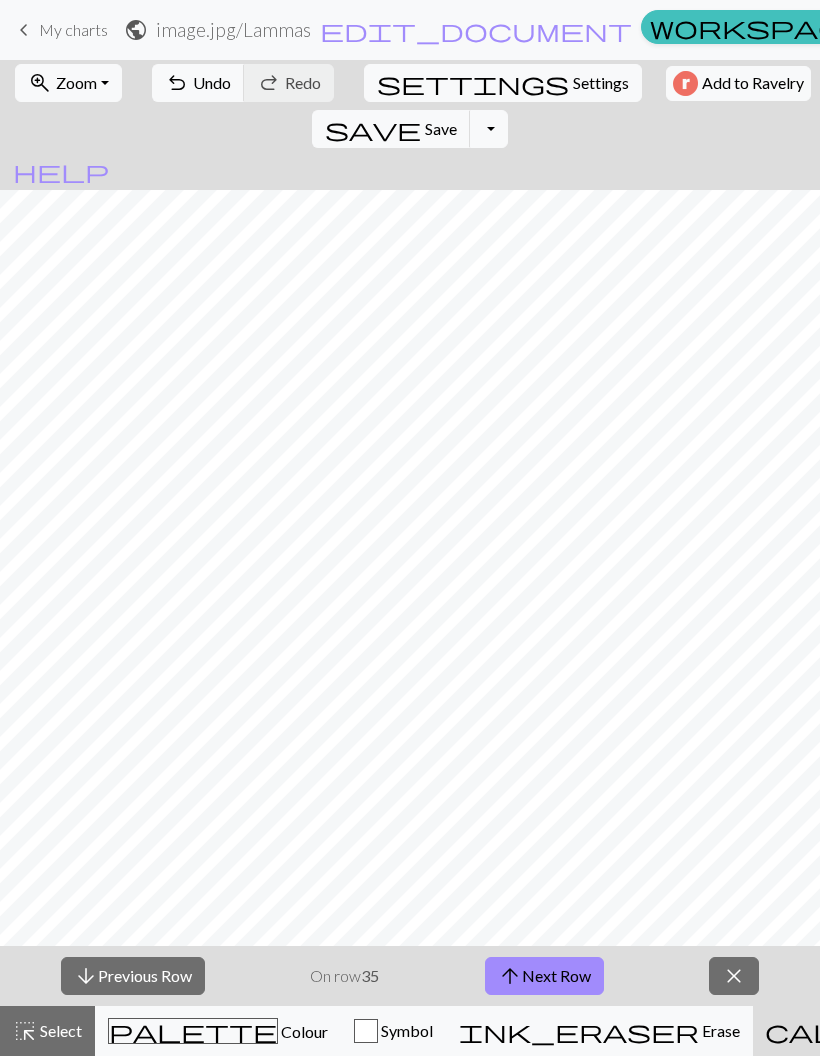 click on "arrow_upward  Next Row" at bounding box center [544, 976] 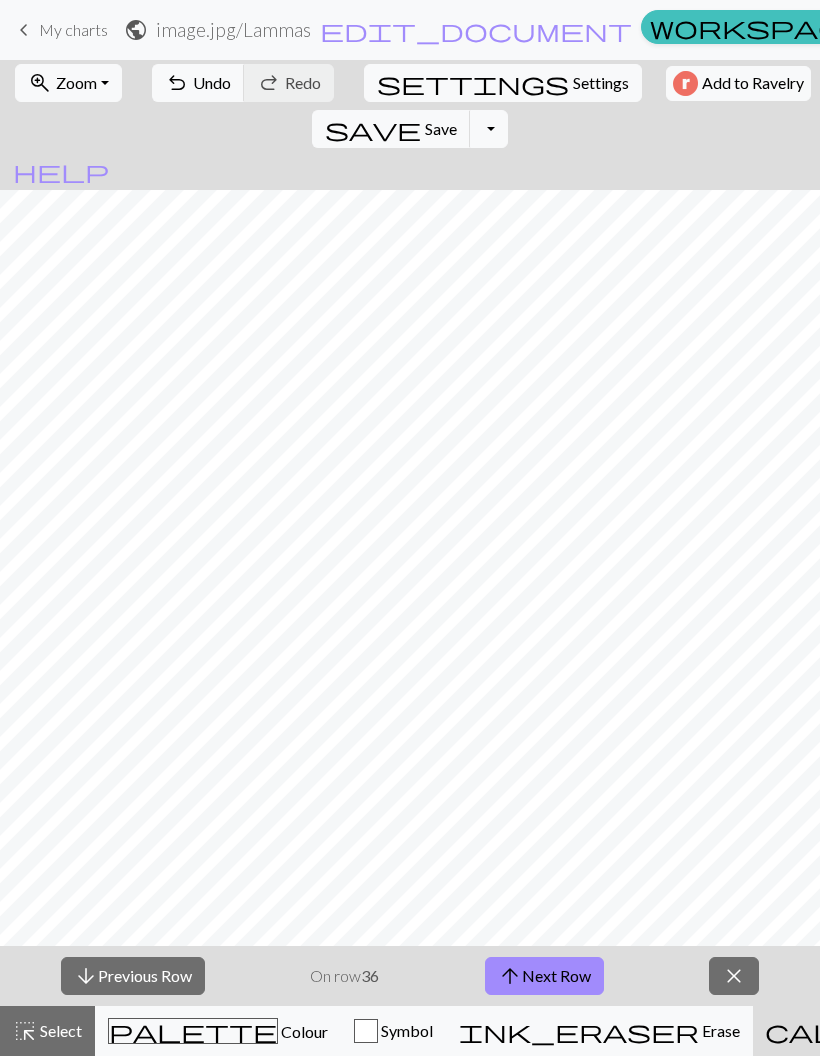 click on "arrow_upward  Next Row" at bounding box center [544, 976] 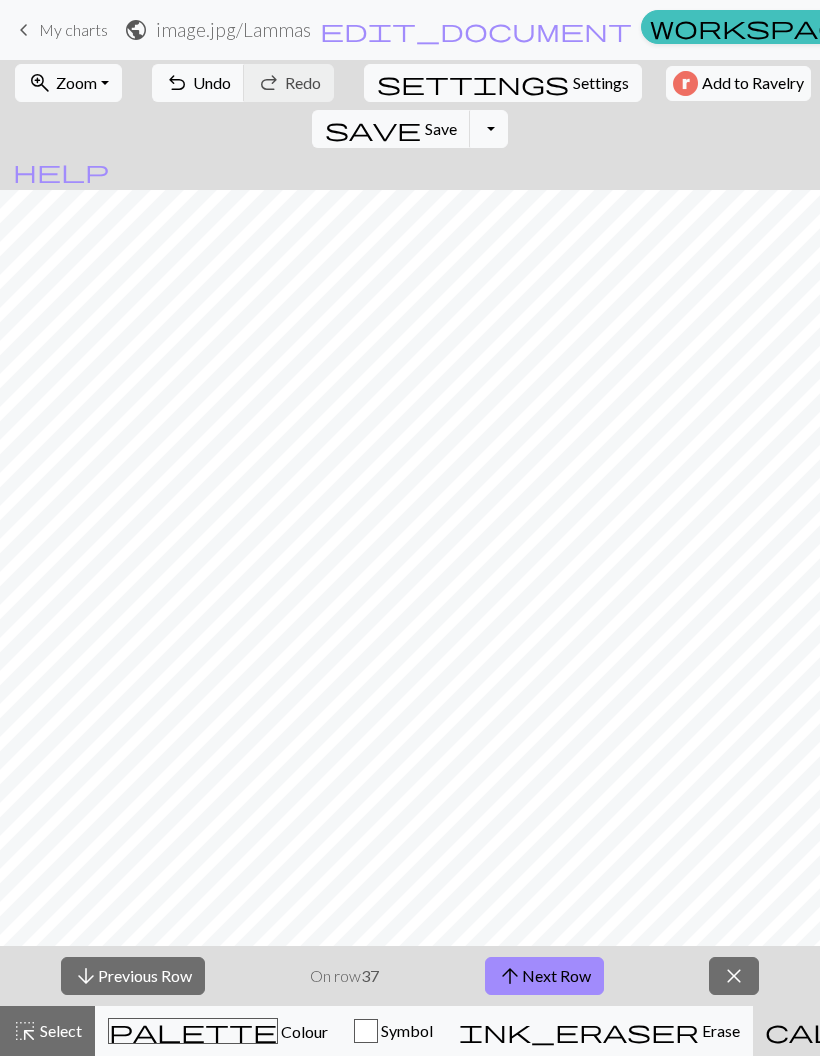 click on "arrow_upward  Next Row" at bounding box center [544, 976] 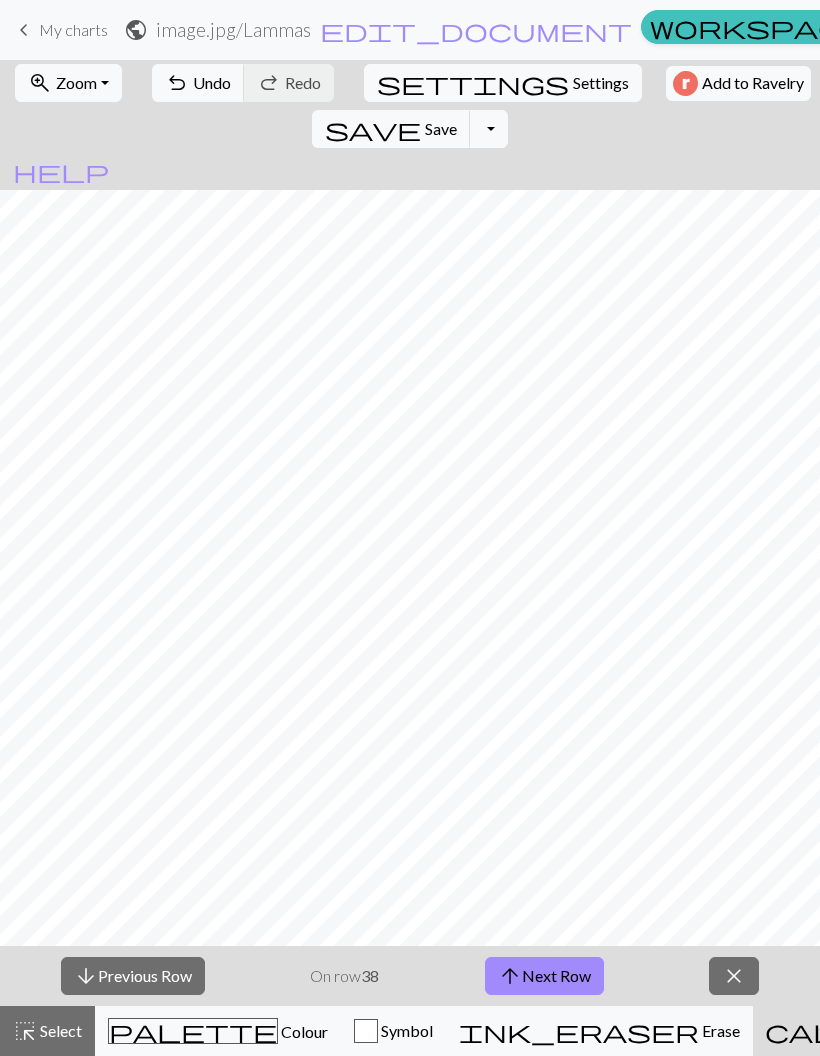 click on "arrow_upward  Next Row" at bounding box center [544, 976] 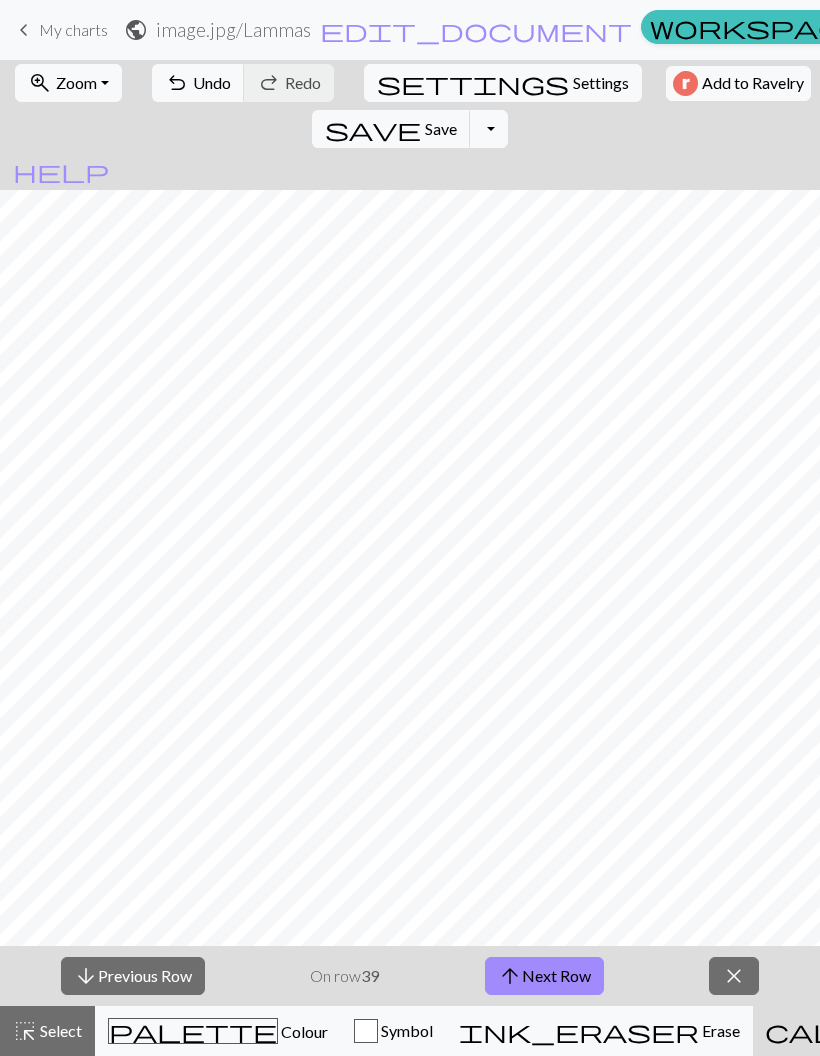 click on "arrow_upward  Next Row" at bounding box center (544, 976) 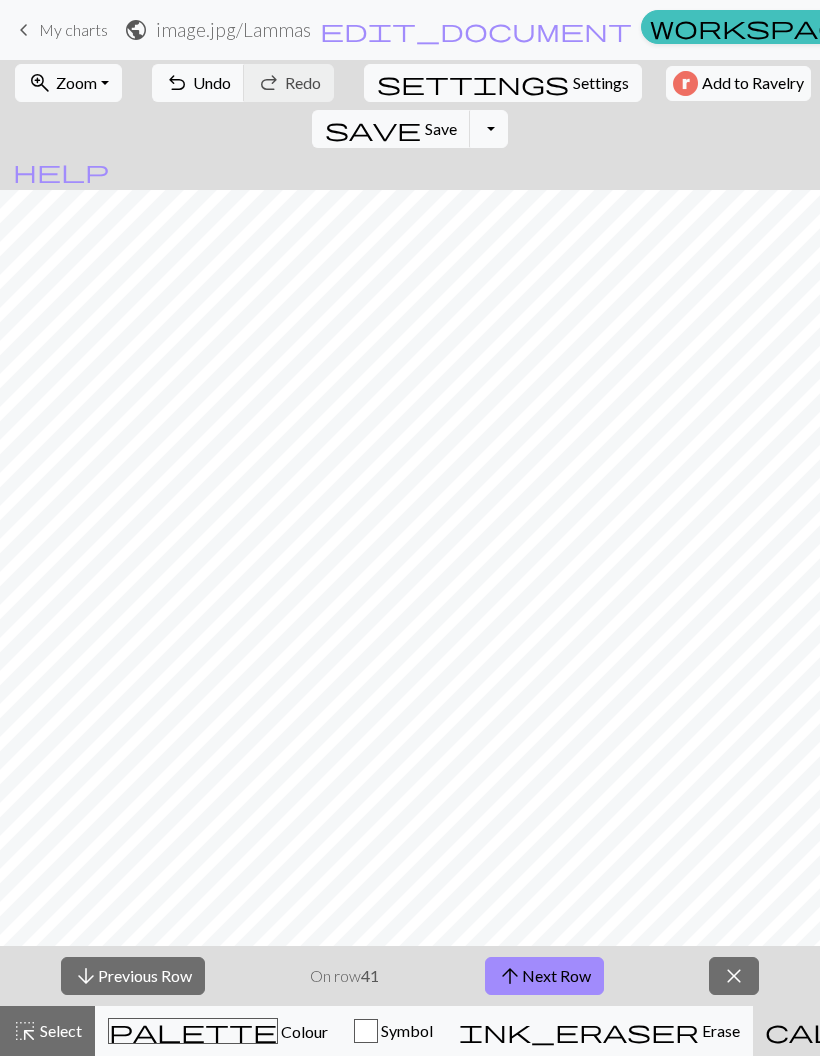 click on "arrow_upward  Next Row" at bounding box center (544, 976) 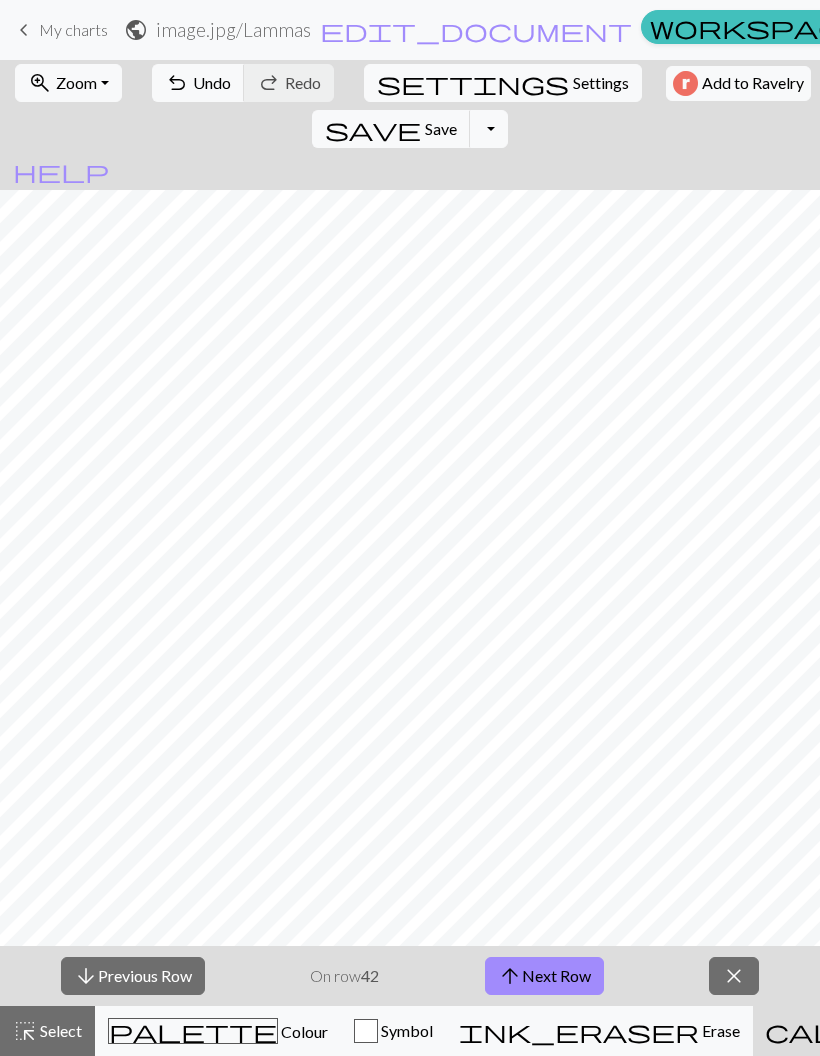 click on "arrow_upward  Next Row" at bounding box center (544, 976) 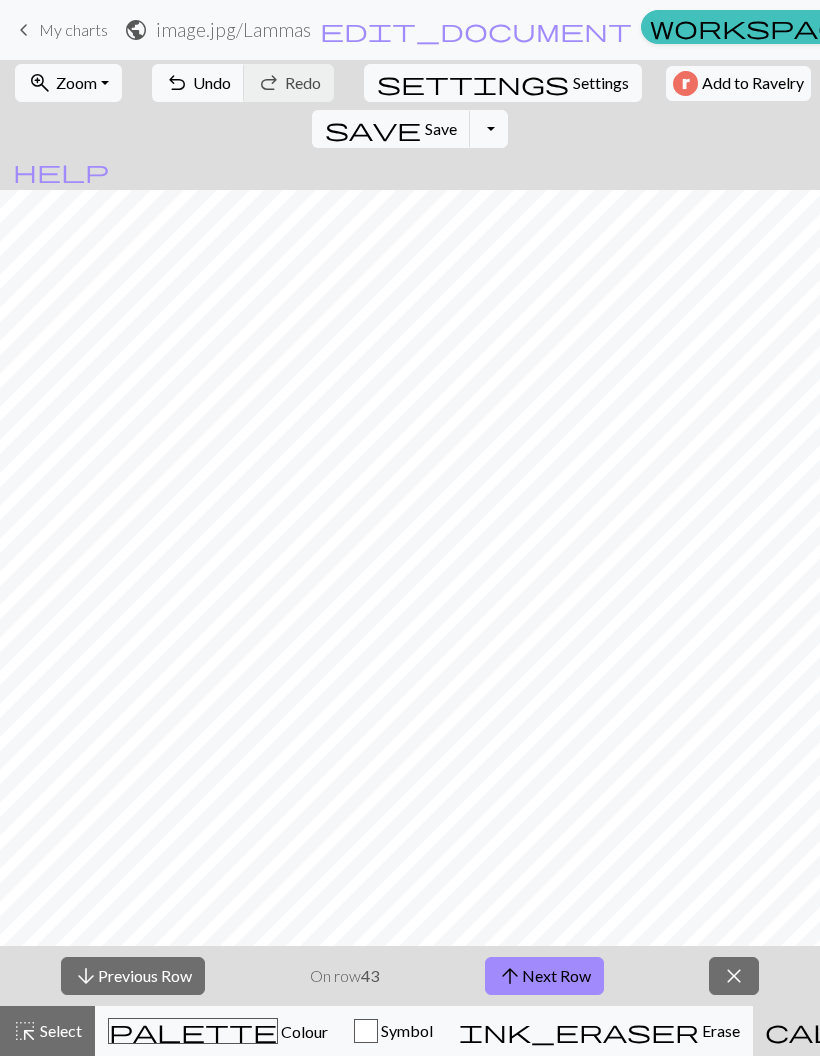 click on "arrow_upward  Next Row" at bounding box center [544, 976] 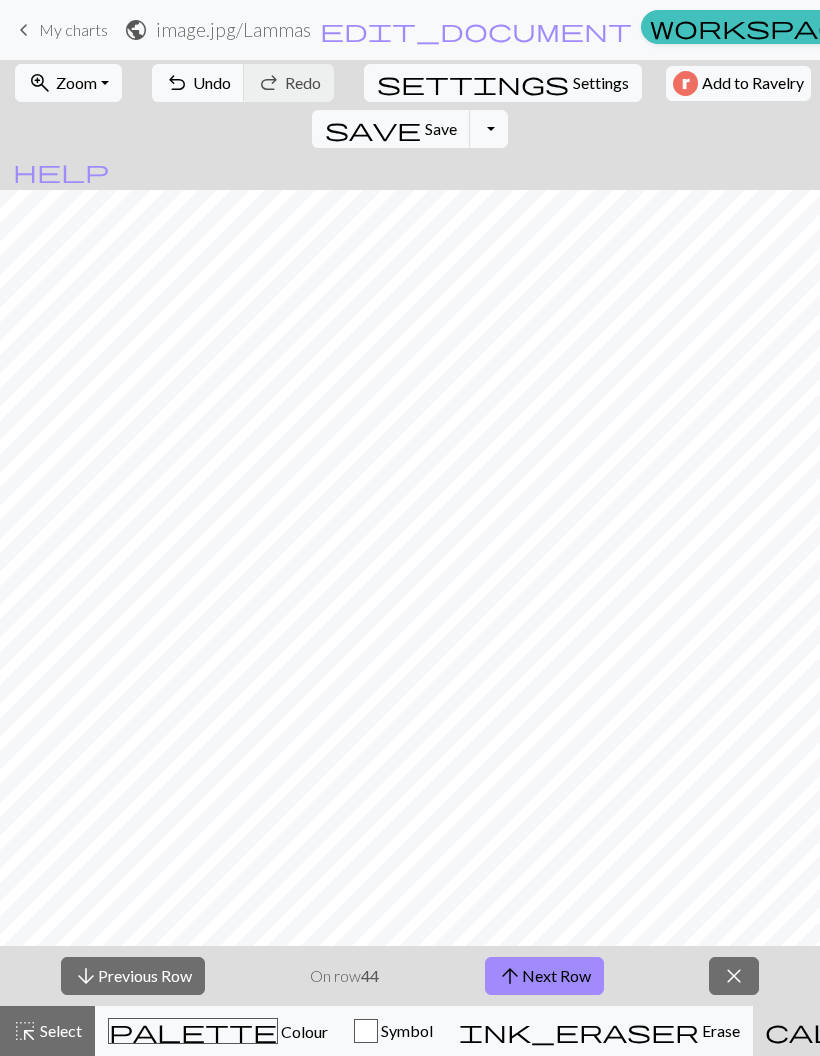 click on "arrow_downward Previous Row" at bounding box center [133, 976] 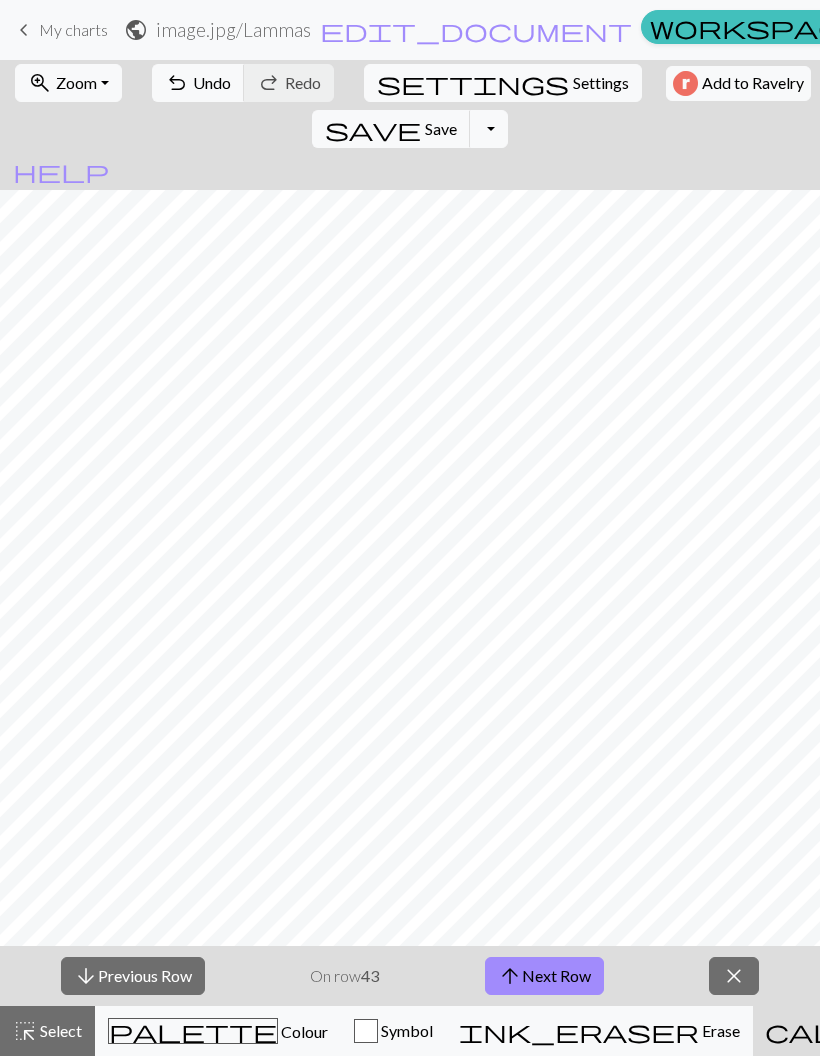 click on "arrow_downward Previous Row" at bounding box center (133, 976) 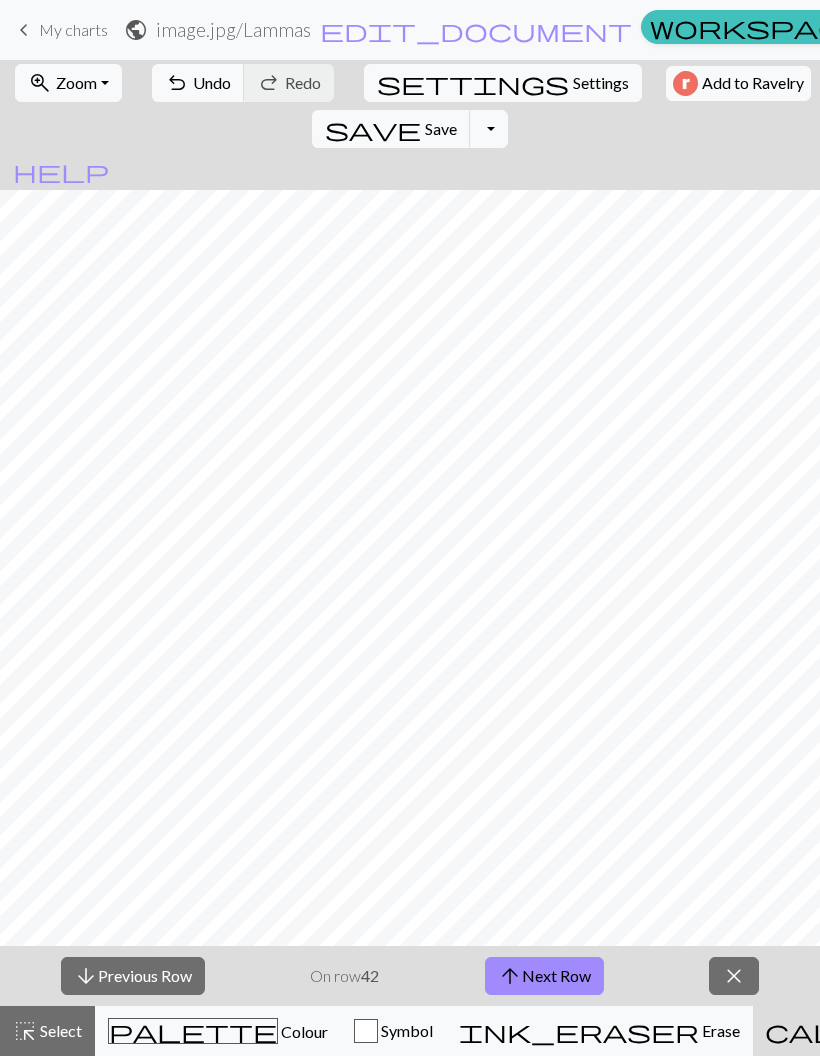 click on "arrow_downward Previous Row" at bounding box center [133, 976] 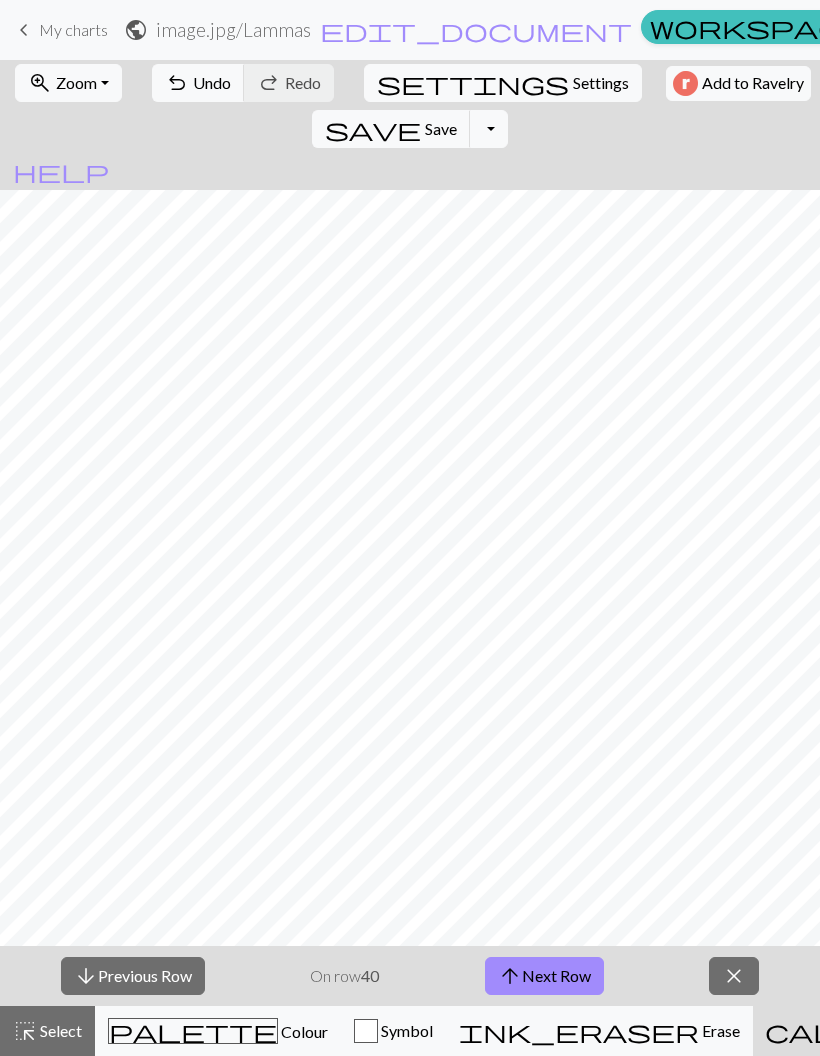 click on "arrow_downward Previous Row" at bounding box center (133, 976) 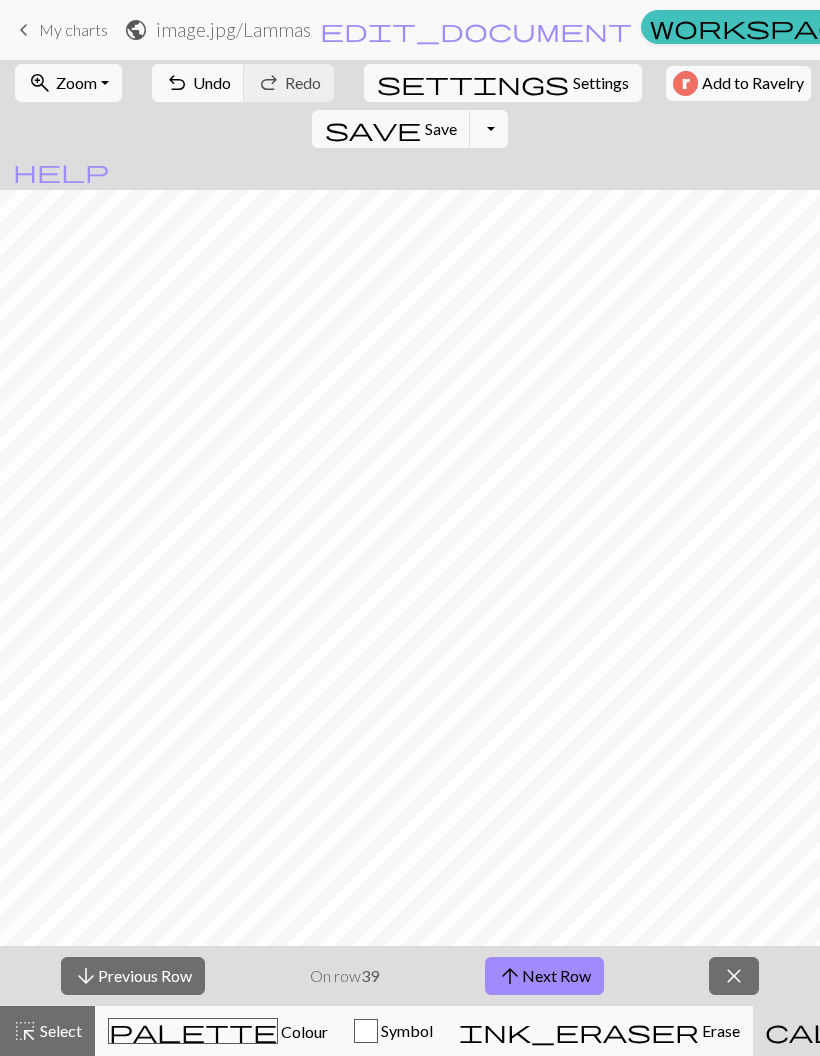 click on "arrow_upward  Next Row" at bounding box center [544, 976] 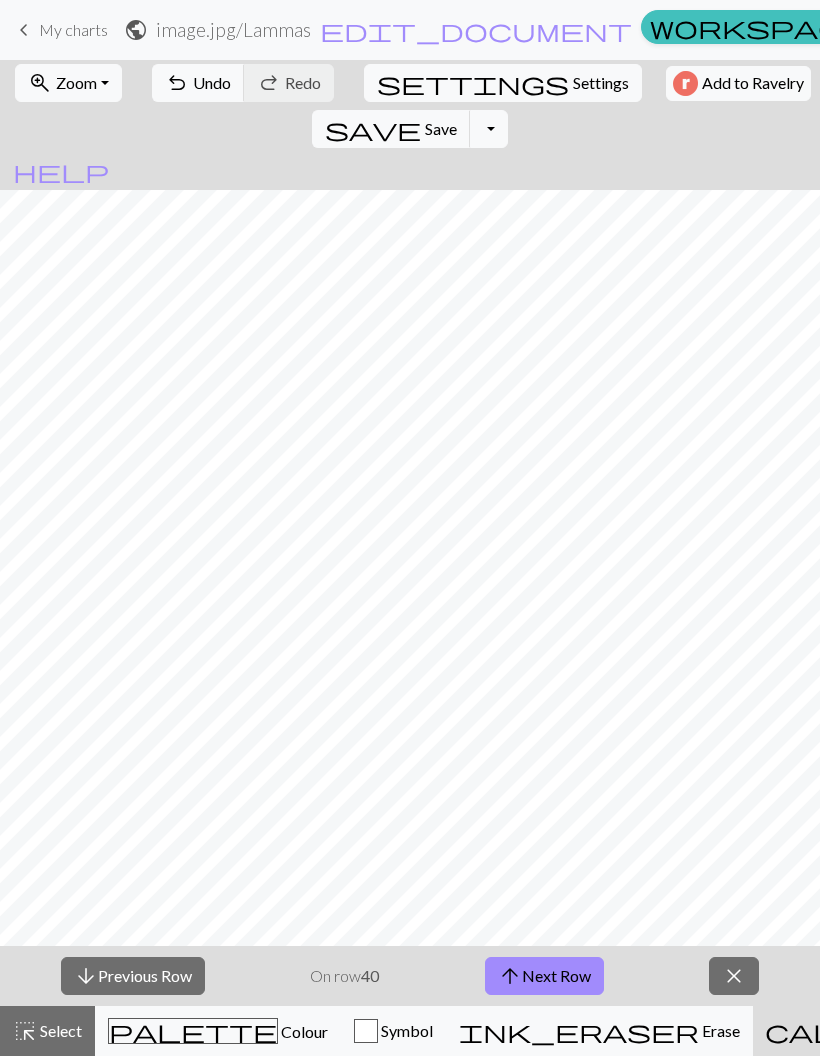 click on "arrow_upward  Next Row" at bounding box center [544, 976] 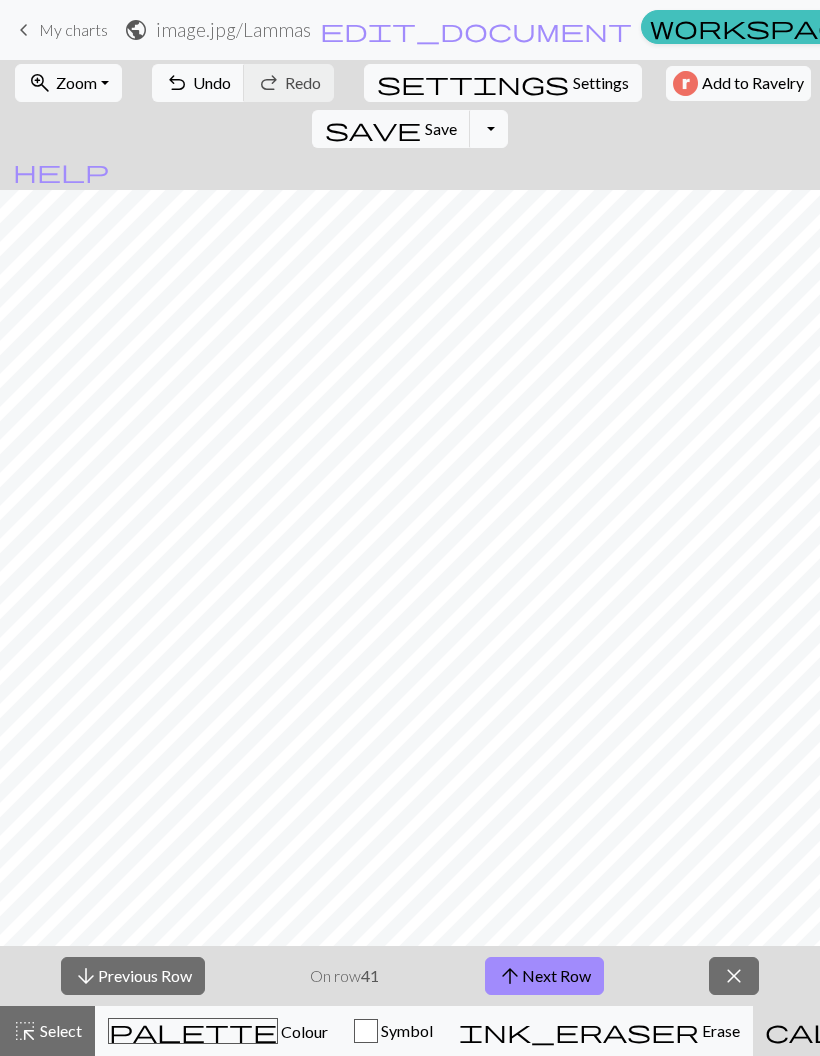 click on "arrow_upward  Next Row" at bounding box center [544, 976] 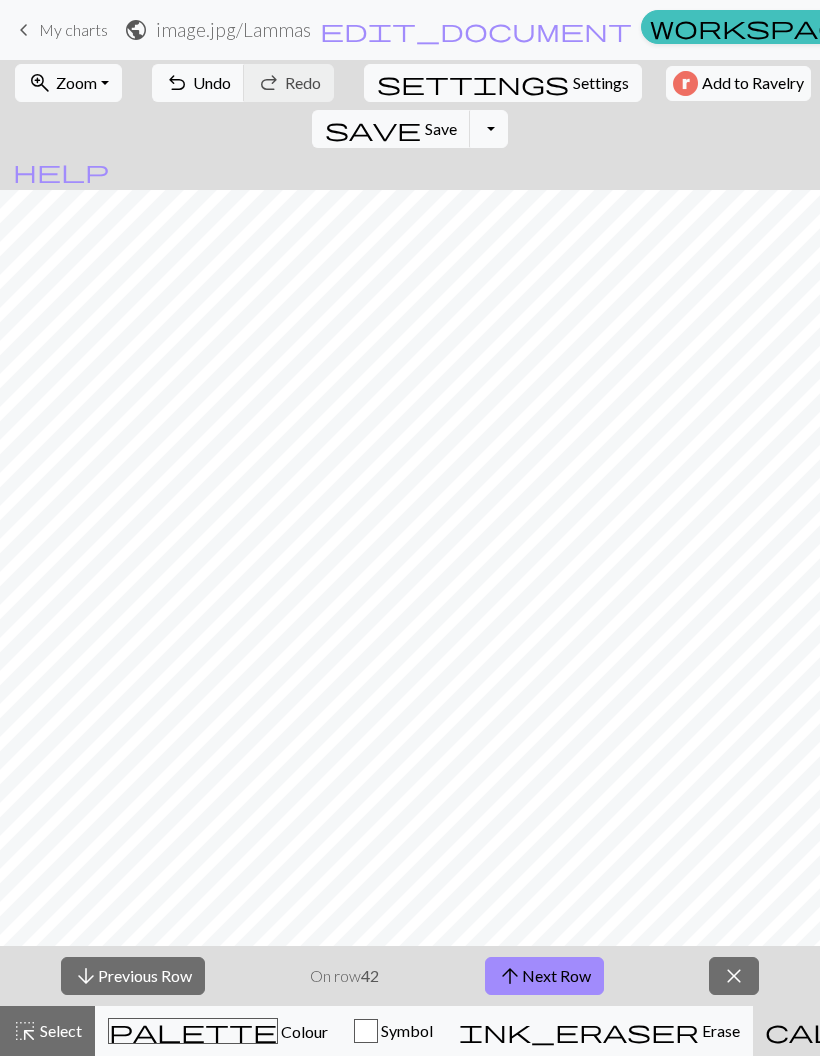 click on "arrow_upward  Next Row" at bounding box center [544, 976] 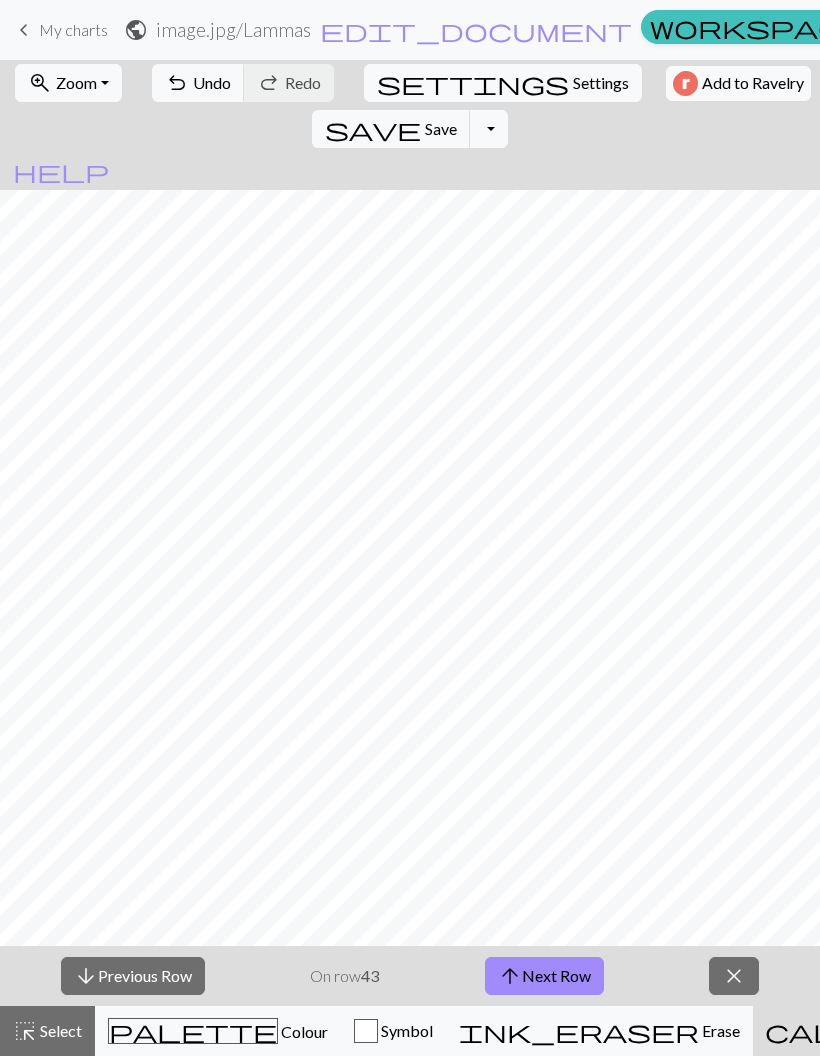 click on "arrow_upward  Next Row" at bounding box center [544, 976] 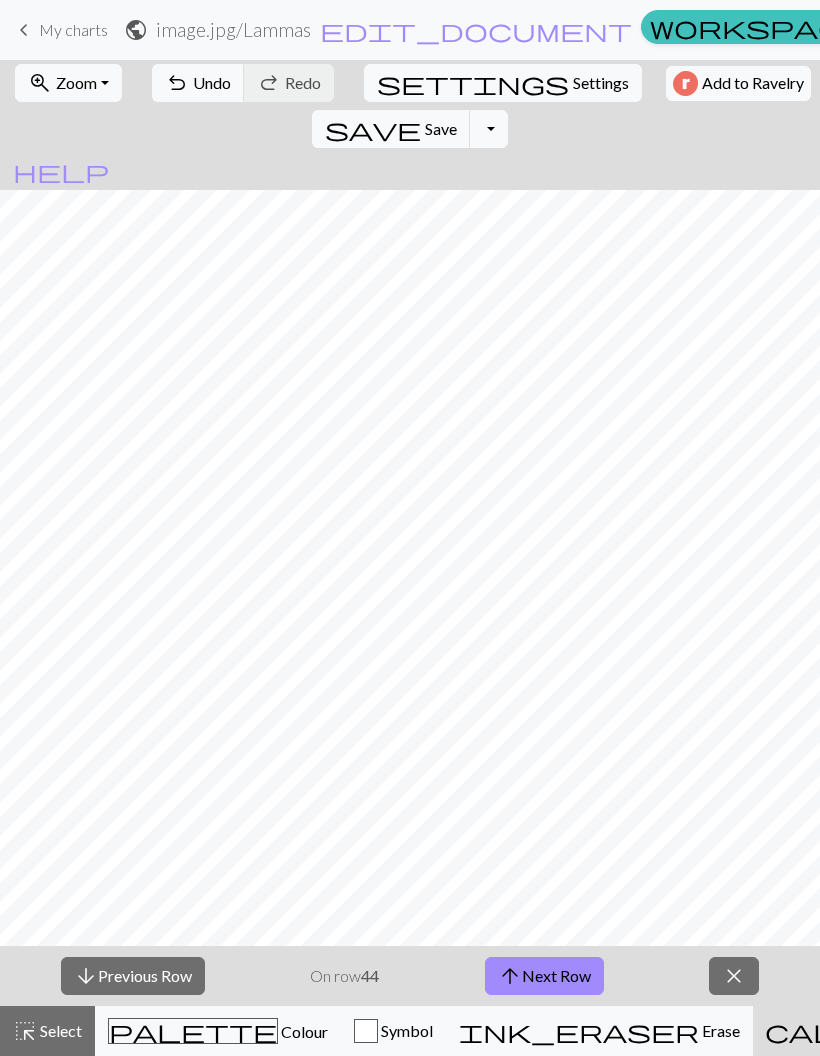 click on "arrow_upward  Next Row" at bounding box center [544, 976] 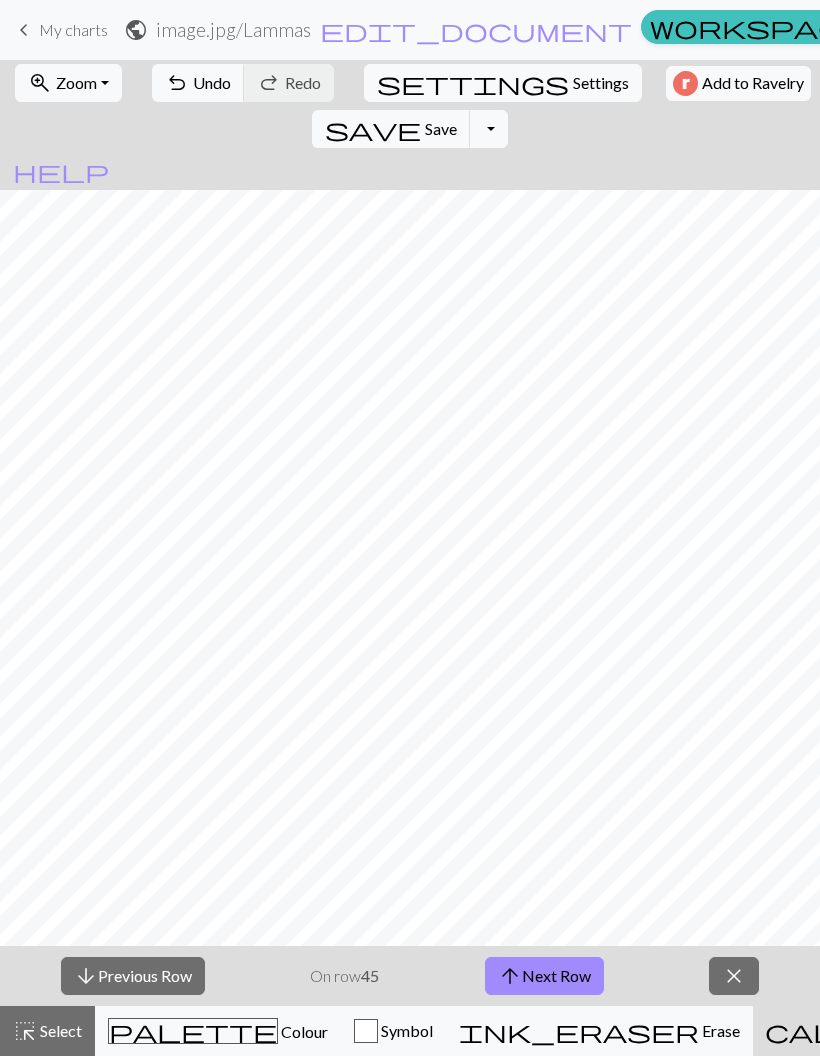 click on "arrow_upward  Next Row" at bounding box center (544, 976) 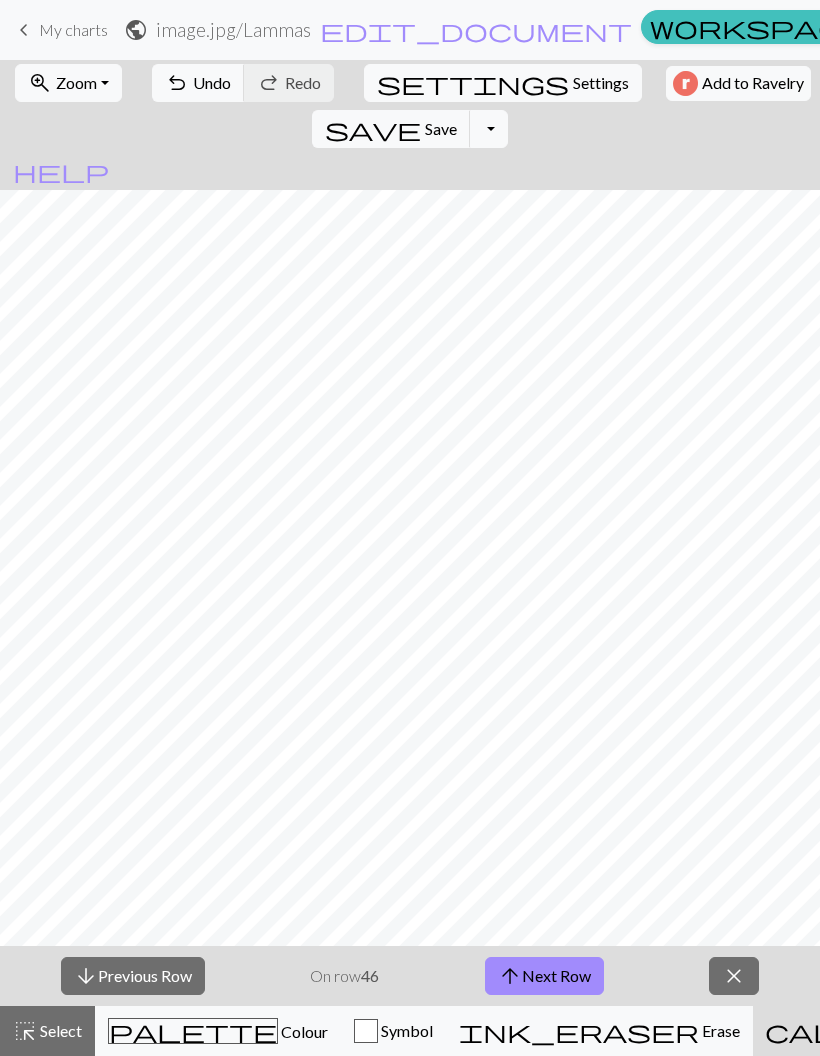 click on "arrow_upward  Next Row" at bounding box center (544, 976) 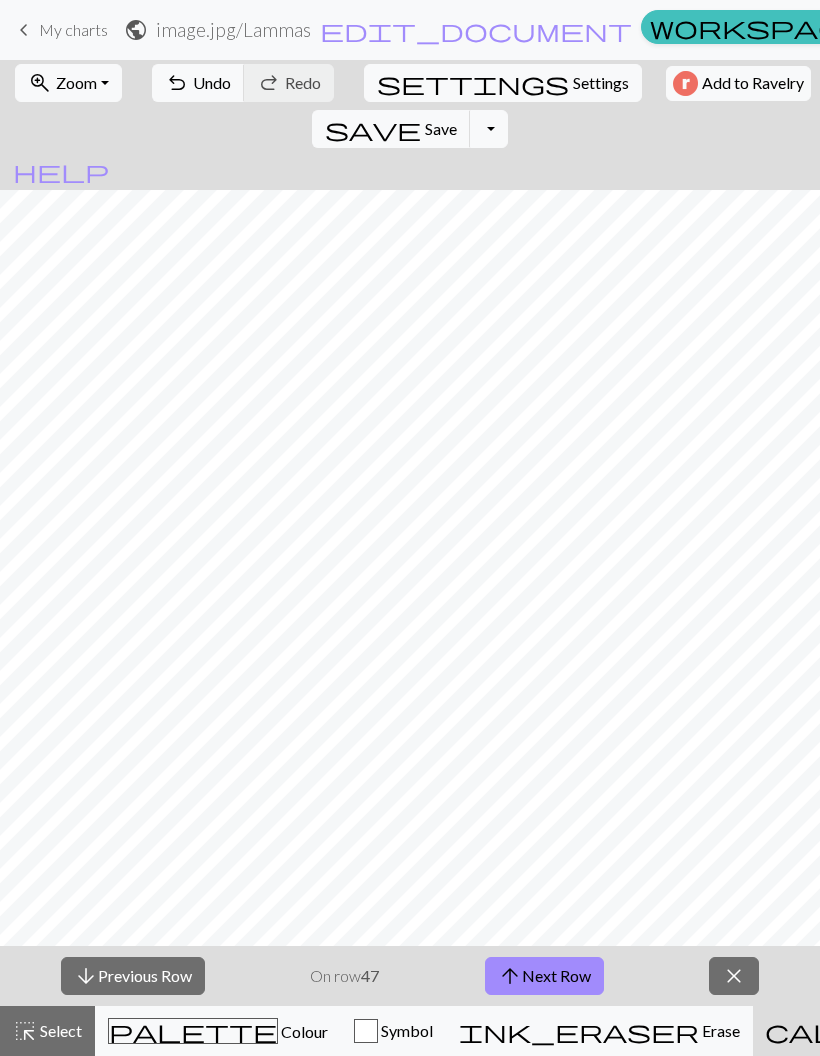 click on "arrow_upward  Next Row" at bounding box center [544, 976] 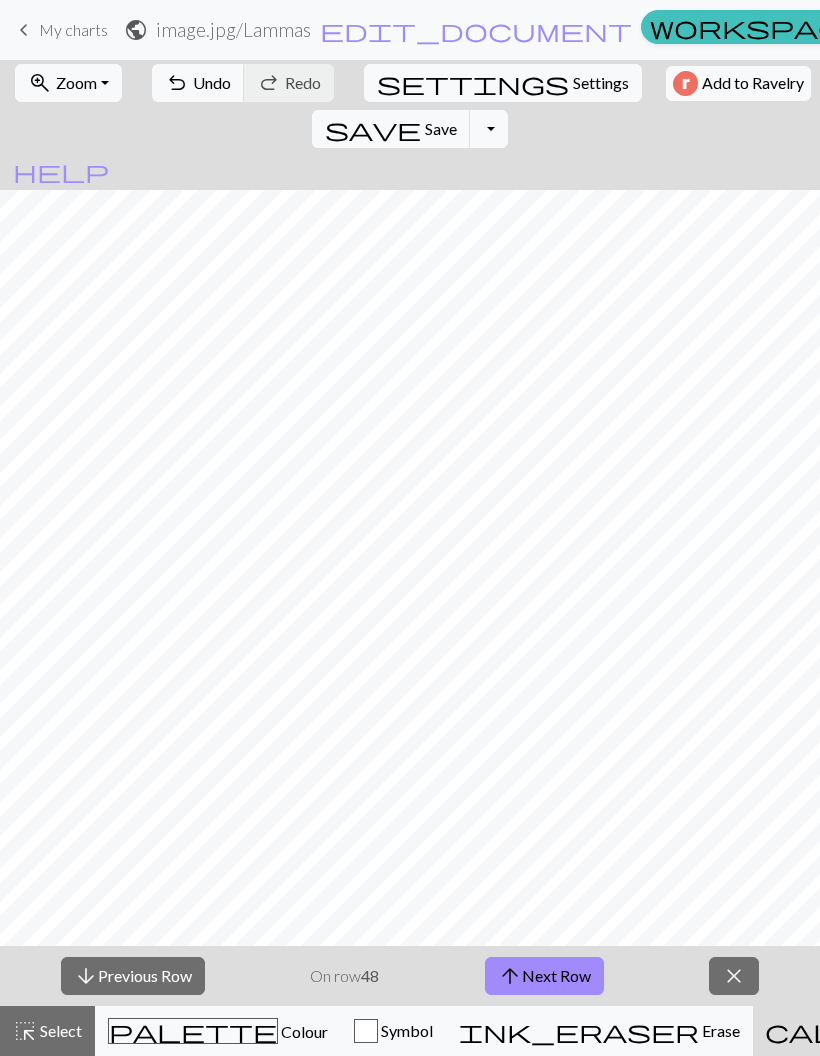 click on "arrow_upward  Next Row" at bounding box center (544, 976) 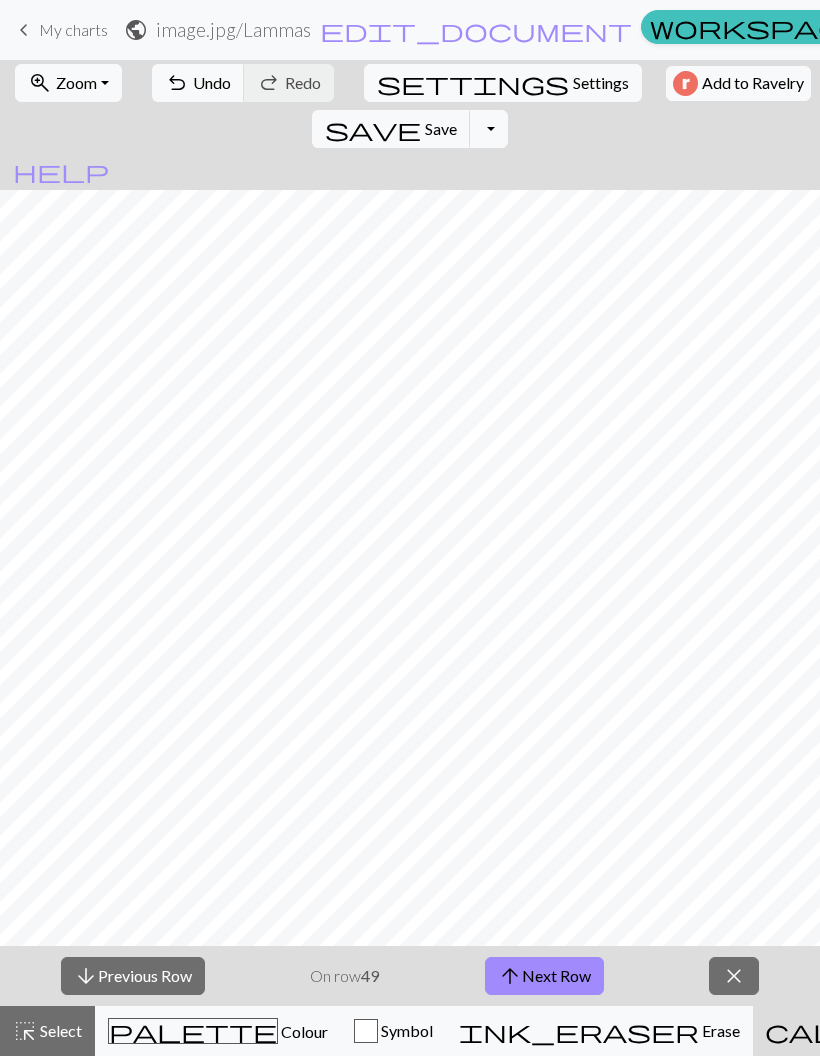 click on "arrow_upward  Next Row" at bounding box center (544, 976) 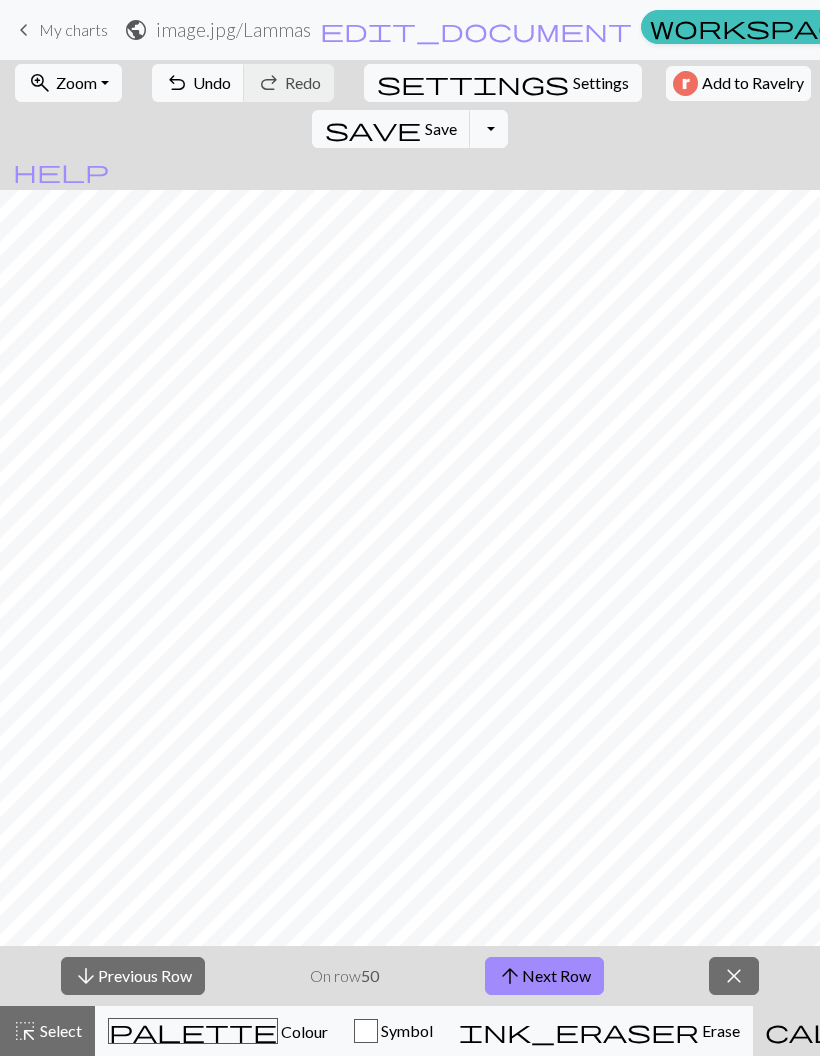 click on "arrow_upward  Next Row" at bounding box center (544, 976) 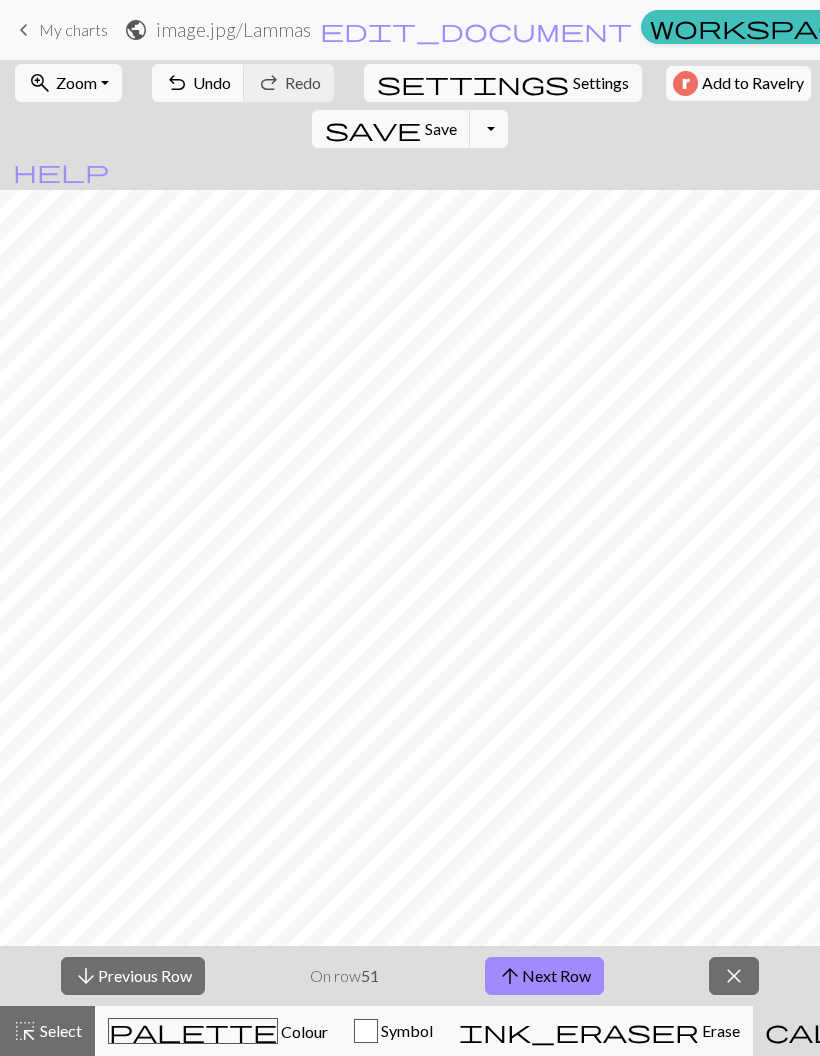 click on "arrow_upward  Next Row" at bounding box center (544, 976) 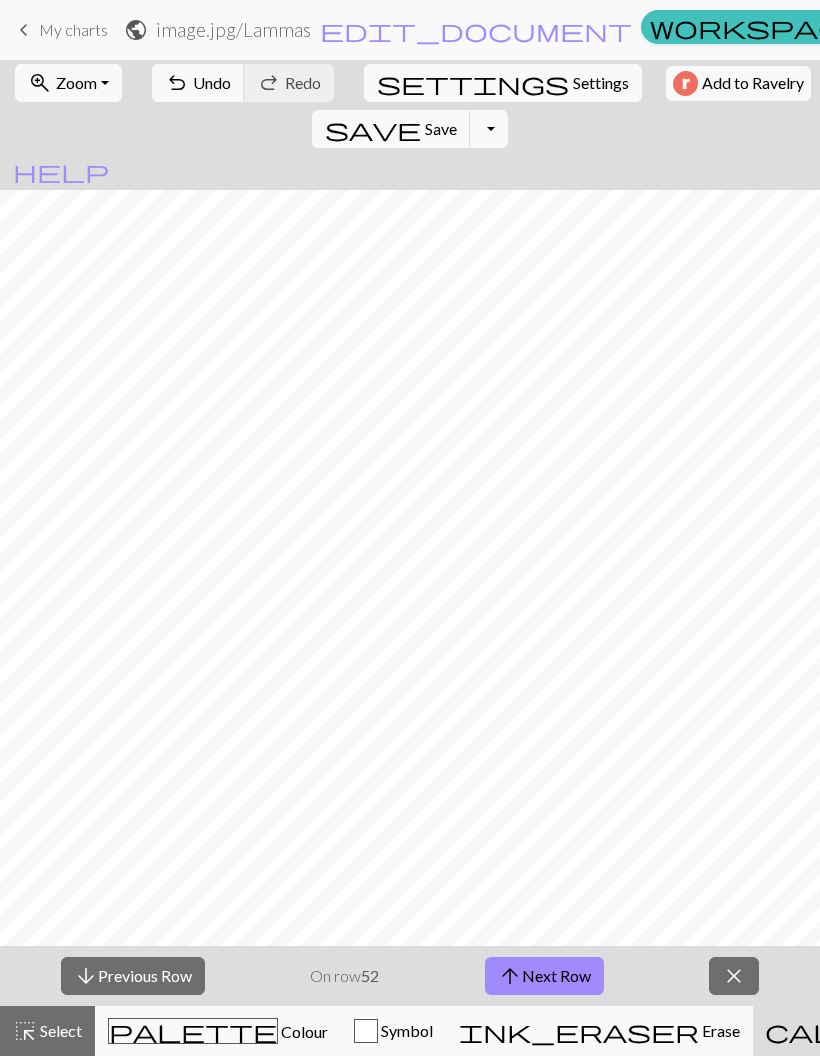 click on "arrow_upward  Next Row" at bounding box center [544, 976] 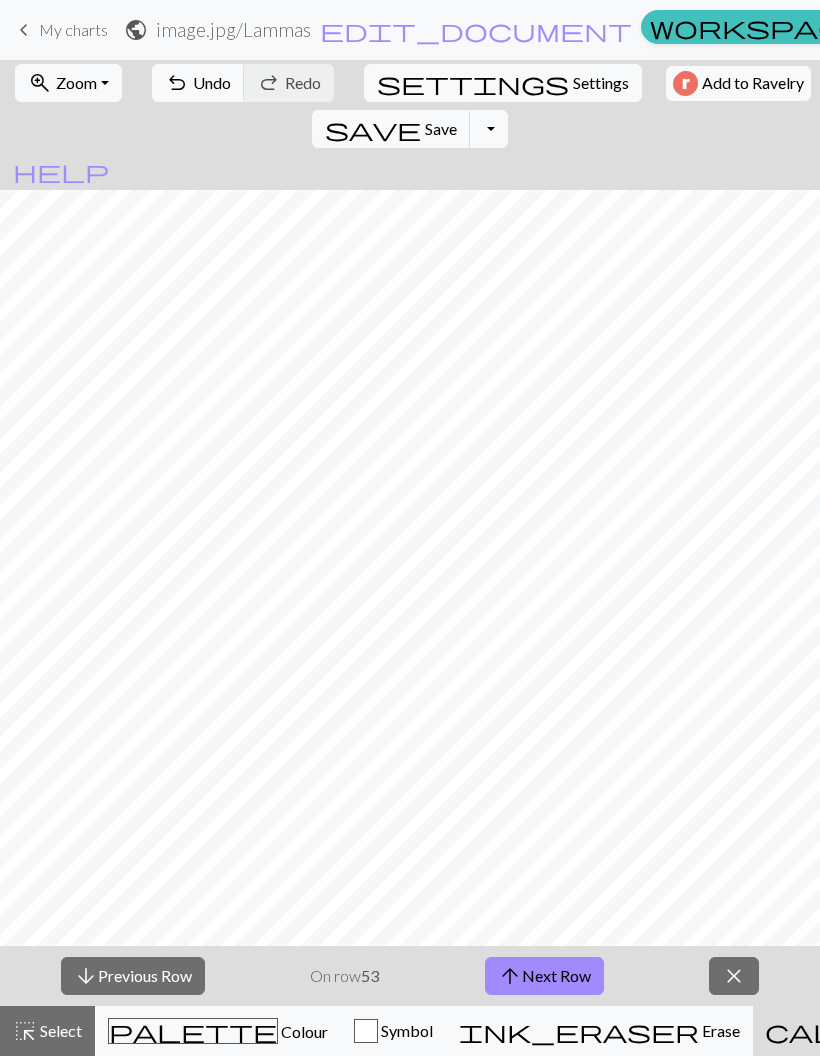 click on "arrow_upward  Next Row" at bounding box center (544, 976) 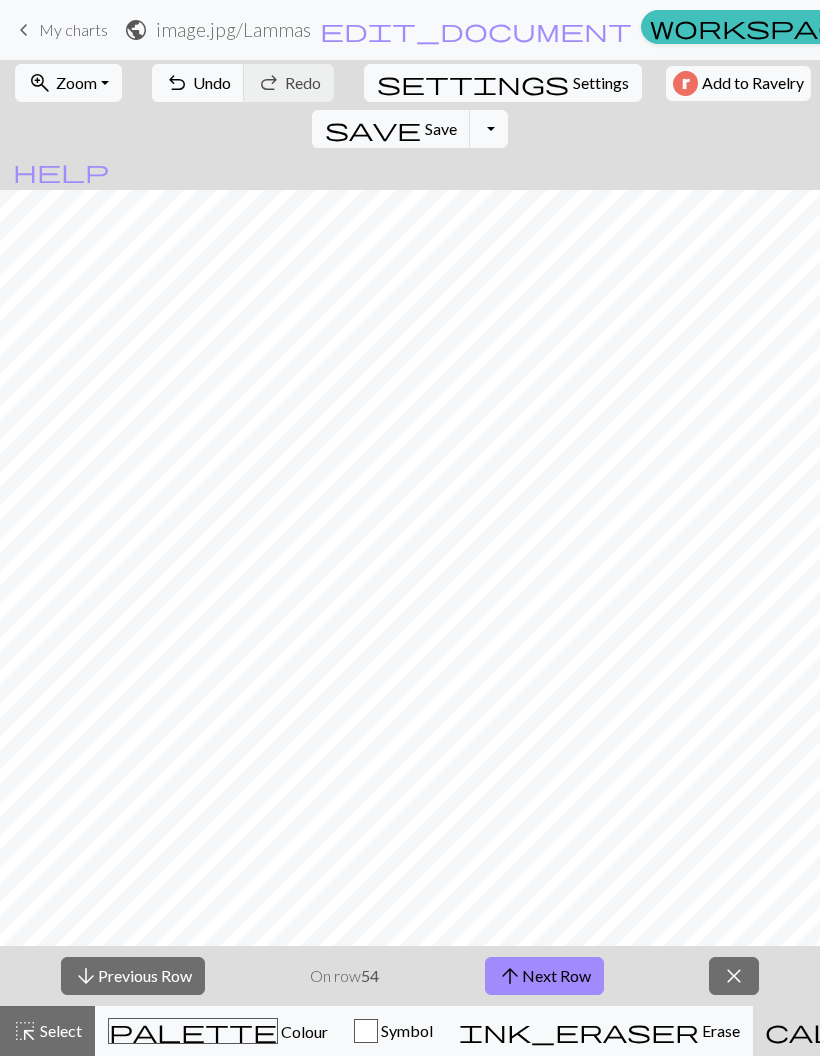 click on "arrow_upward  Next Row" at bounding box center [544, 976] 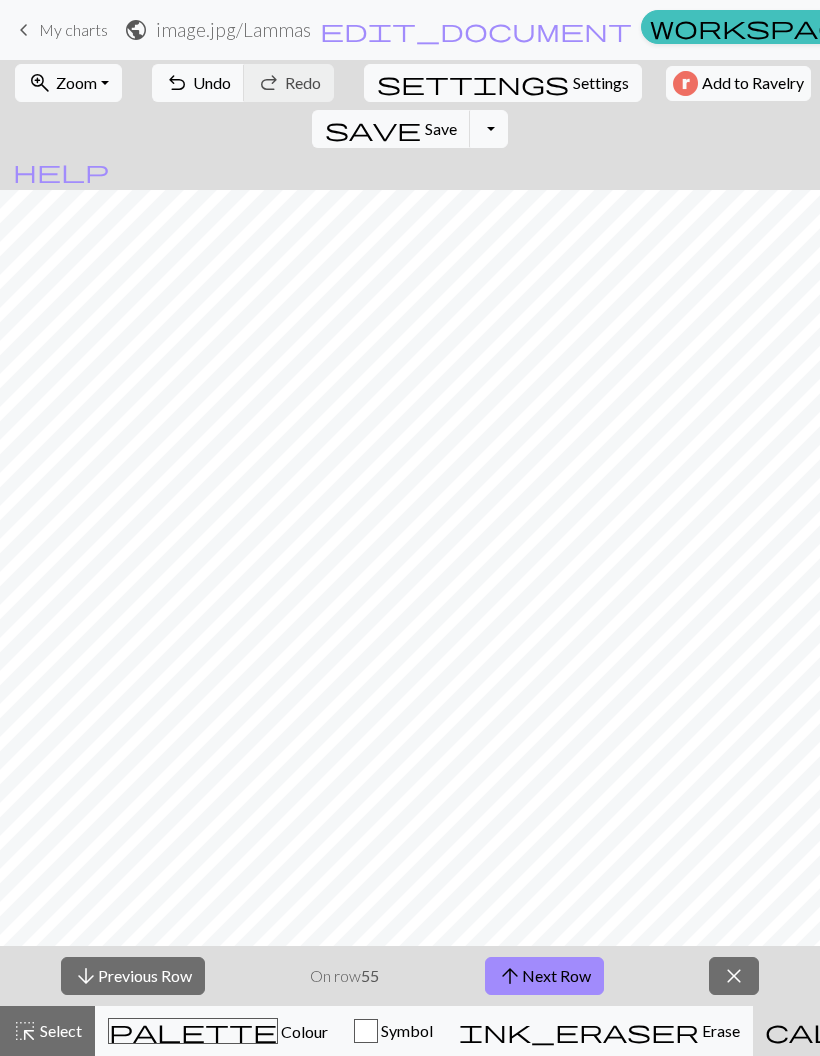 click on "arrow_upward  Next Row" at bounding box center (544, 976) 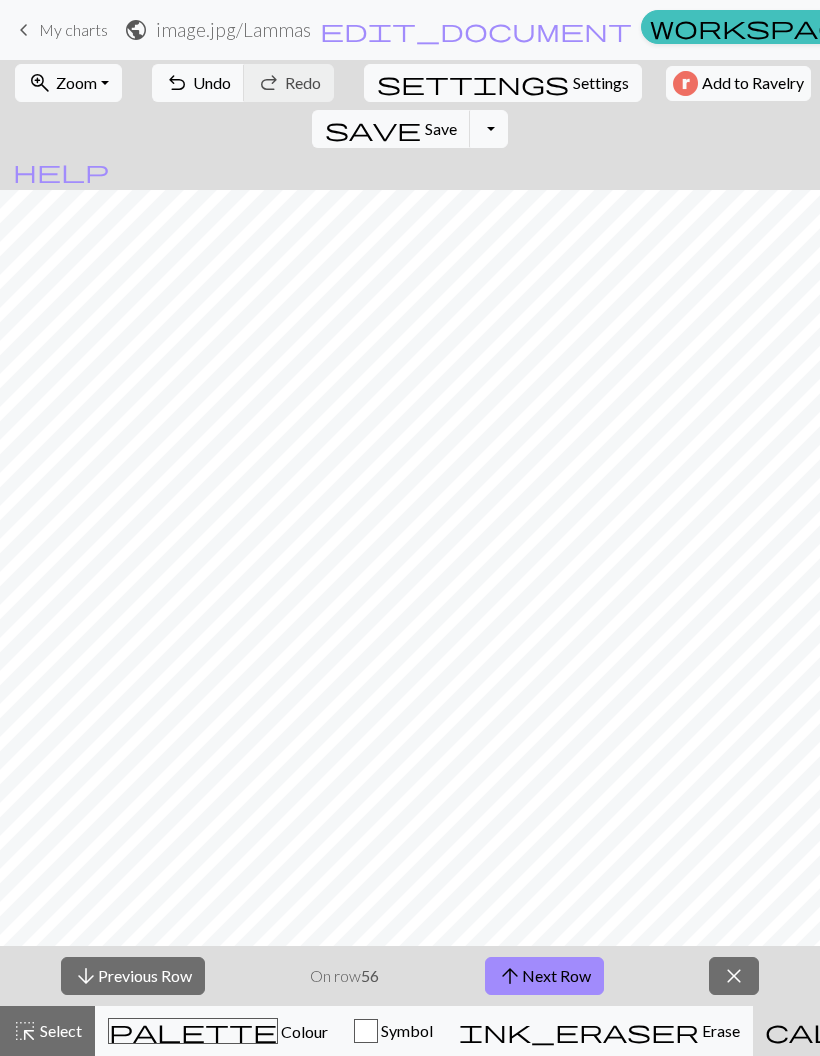 click on "arrow_upward  Next Row" at bounding box center [544, 976] 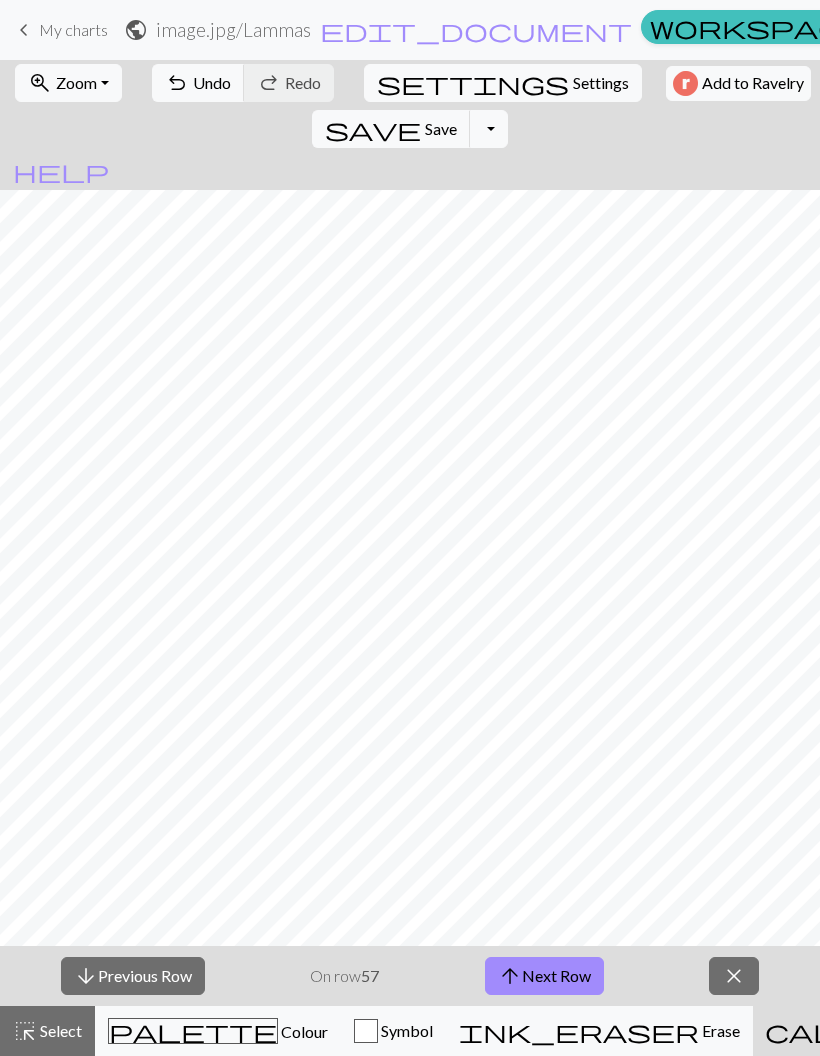click on "arrow_upward  Next Row" at bounding box center [544, 976] 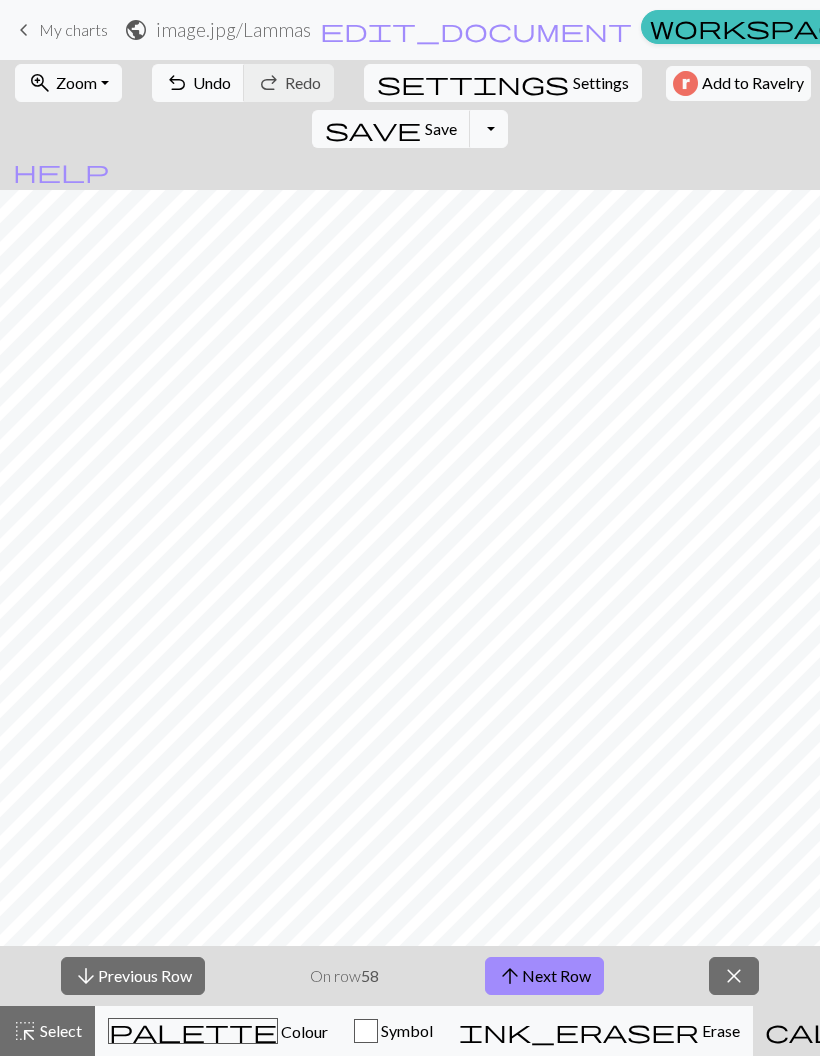 click on "arrow_upward  Next Row" at bounding box center (544, 976) 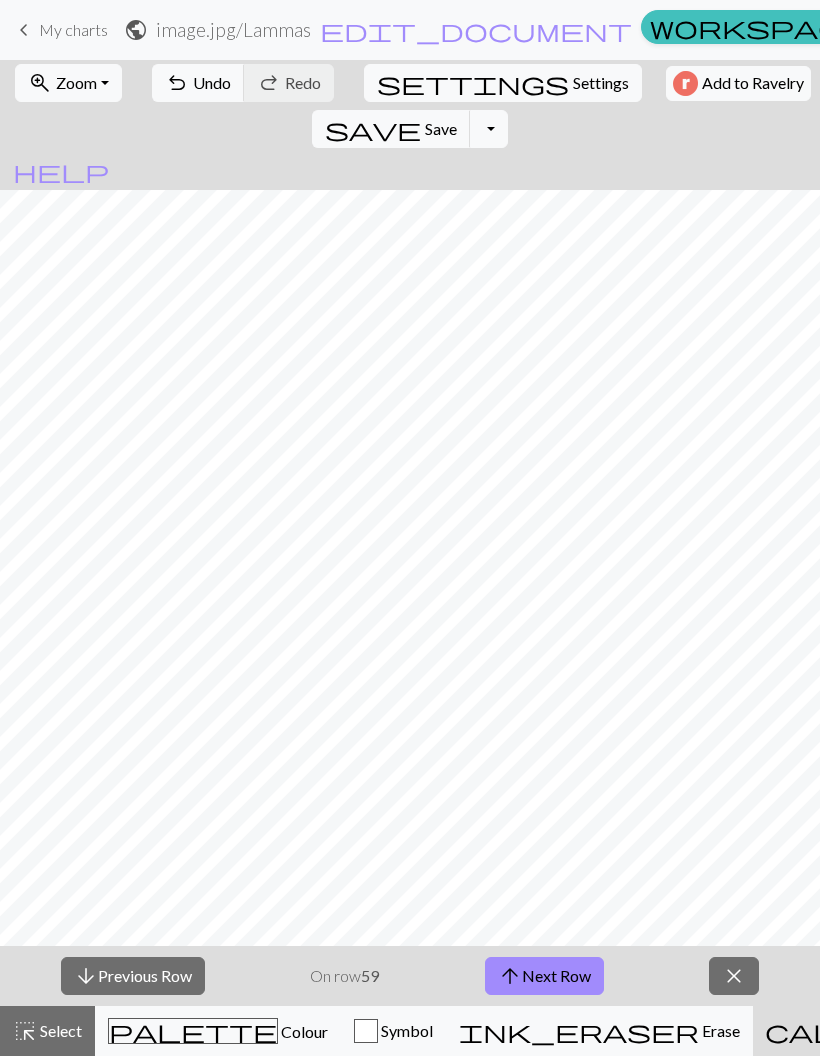 click on "arrow_upward  Next Row" at bounding box center (544, 976) 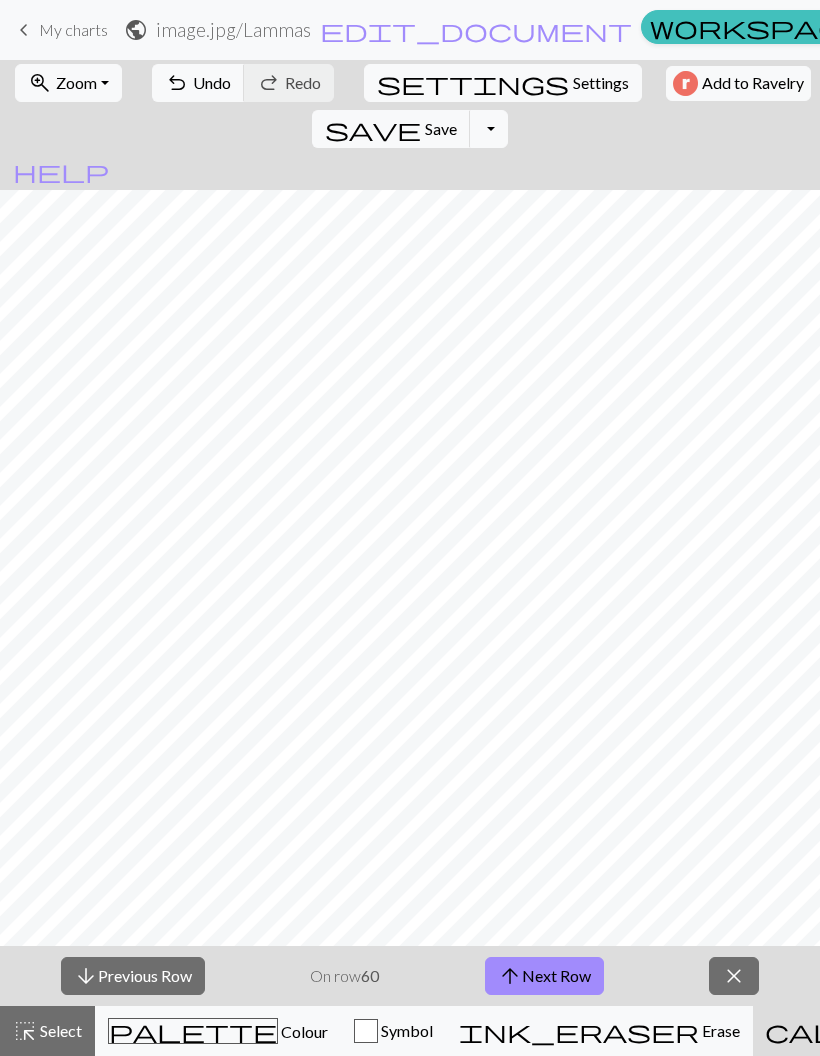 click on "arrow_upward  Next Row" at bounding box center (544, 976) 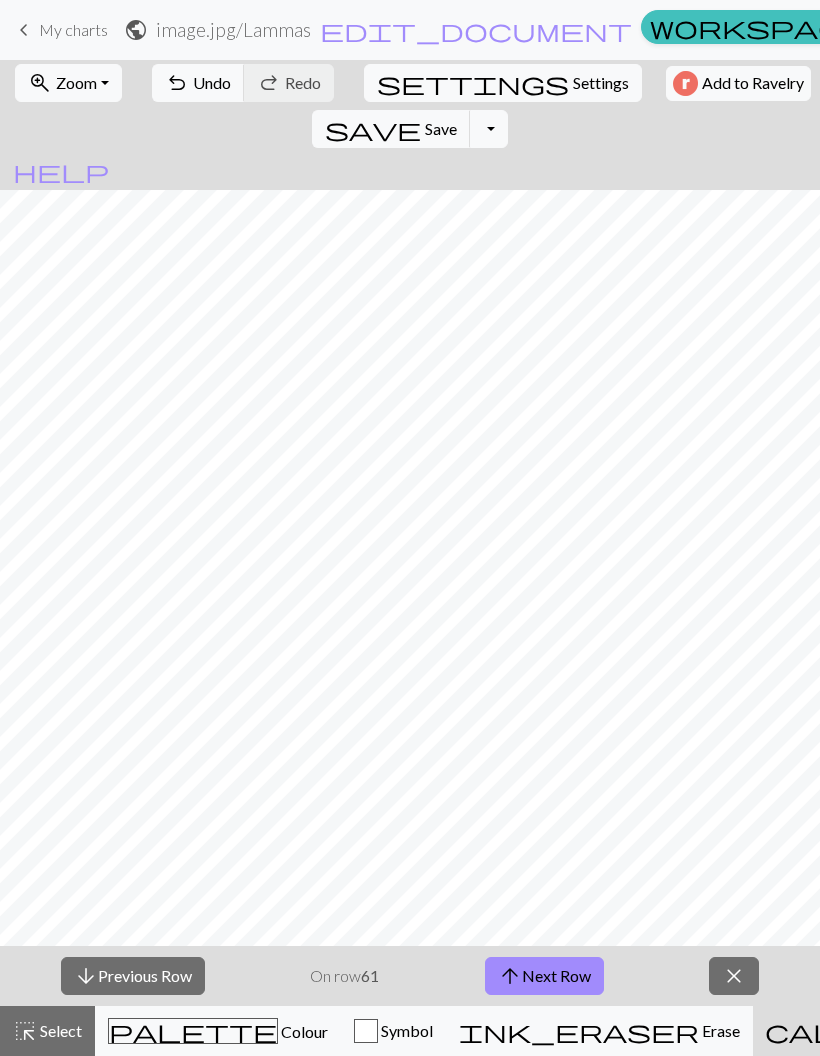 click on "arrow_upward  Next Row" at bounding box center [544, 976] 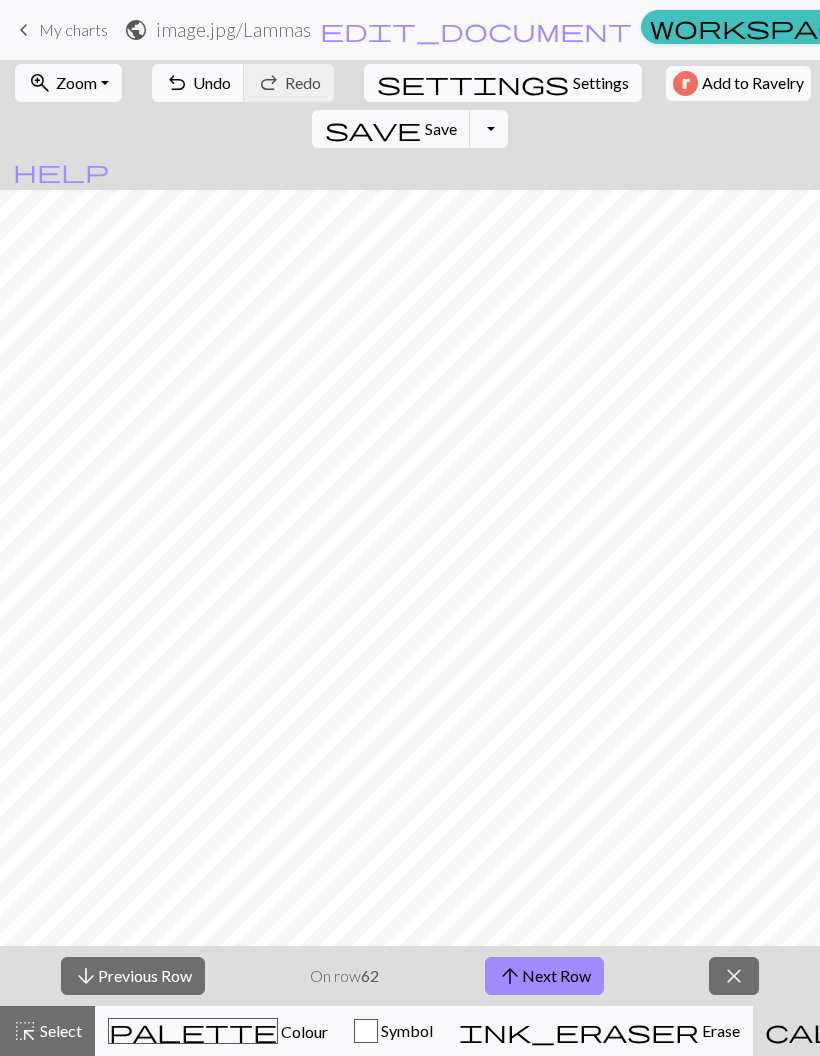 click on "arrow_upward  Next Row" at bounding box center [544, 976] 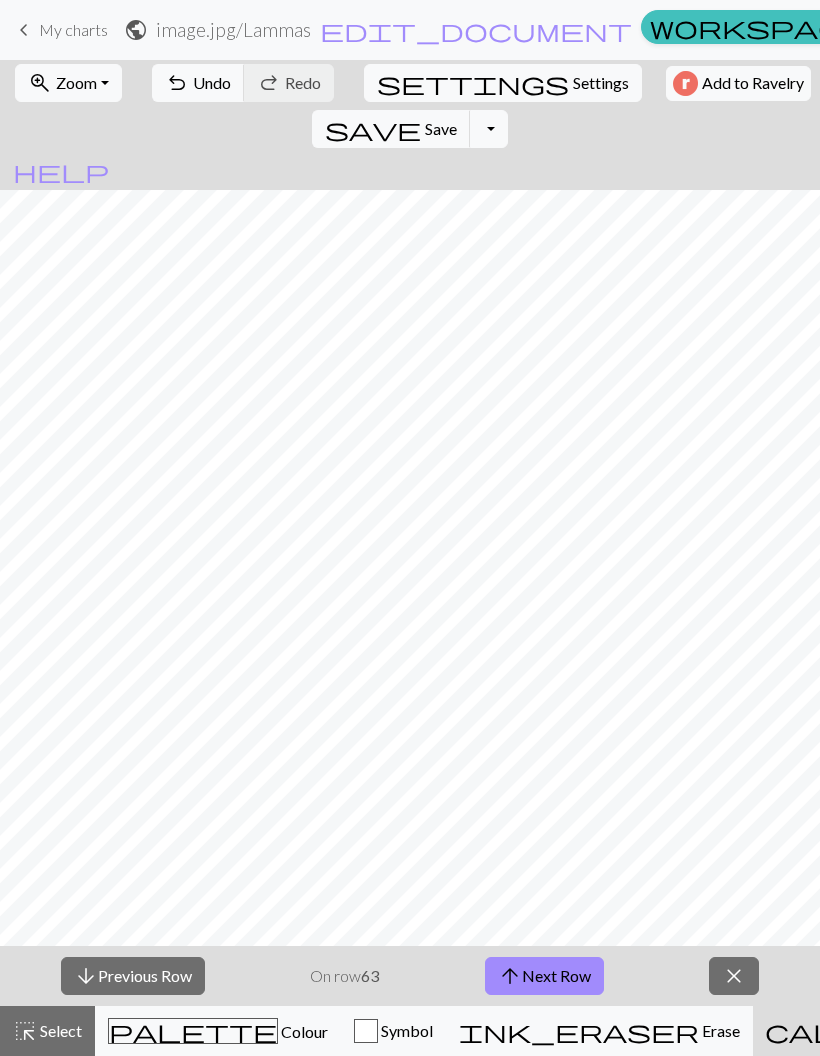 click on "arrow_upward  Next Row" at bounding box center (544, 976) 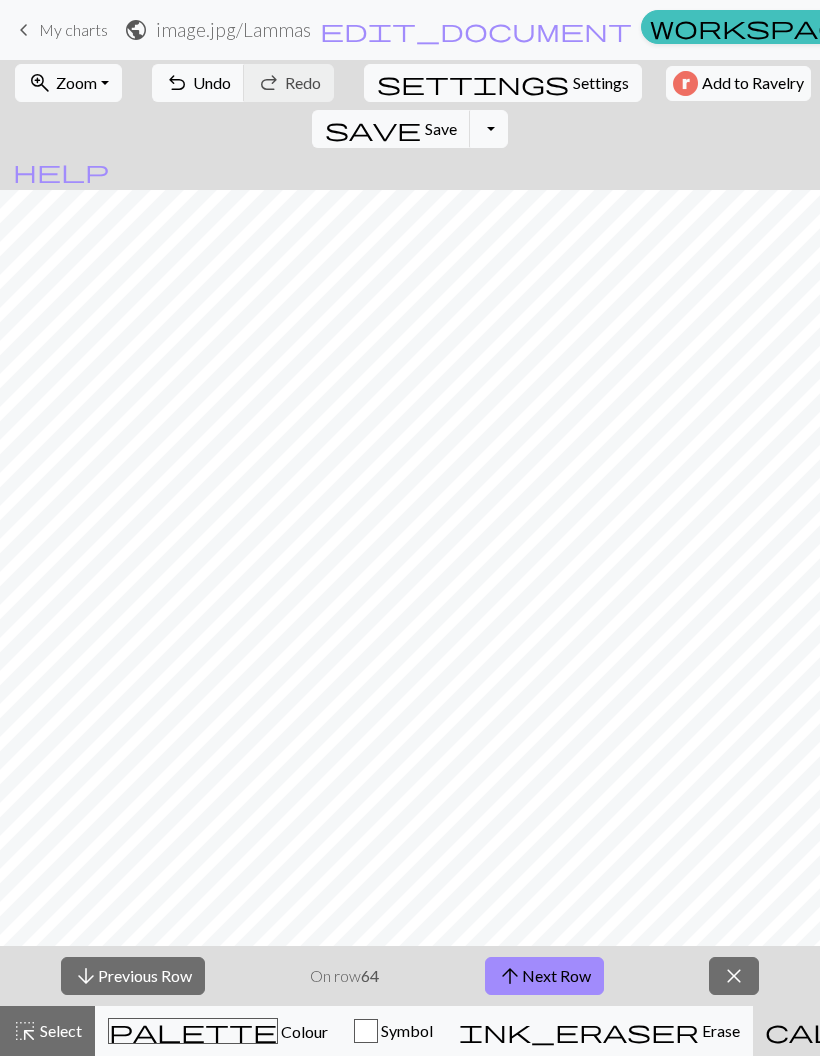 click on "arrow_upward  Next Row" at bounding box center (544, 976) 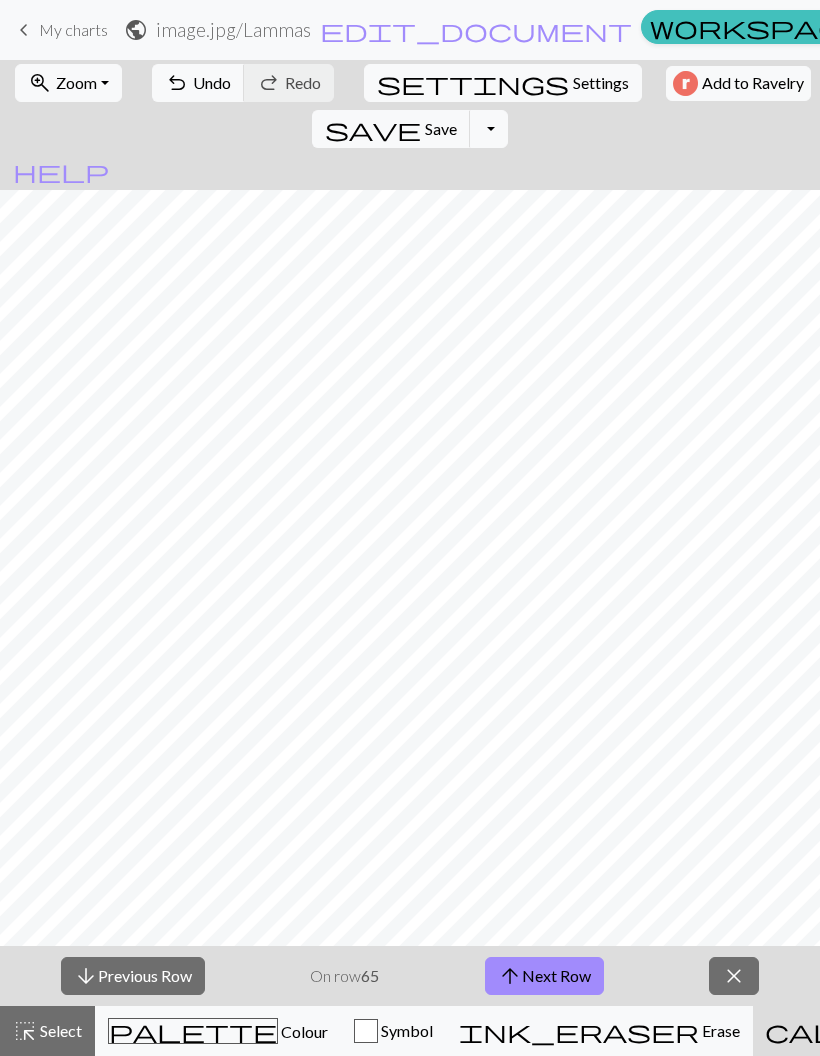 click on "arrow_upward  Next Row" at bounding box center (544, 976) 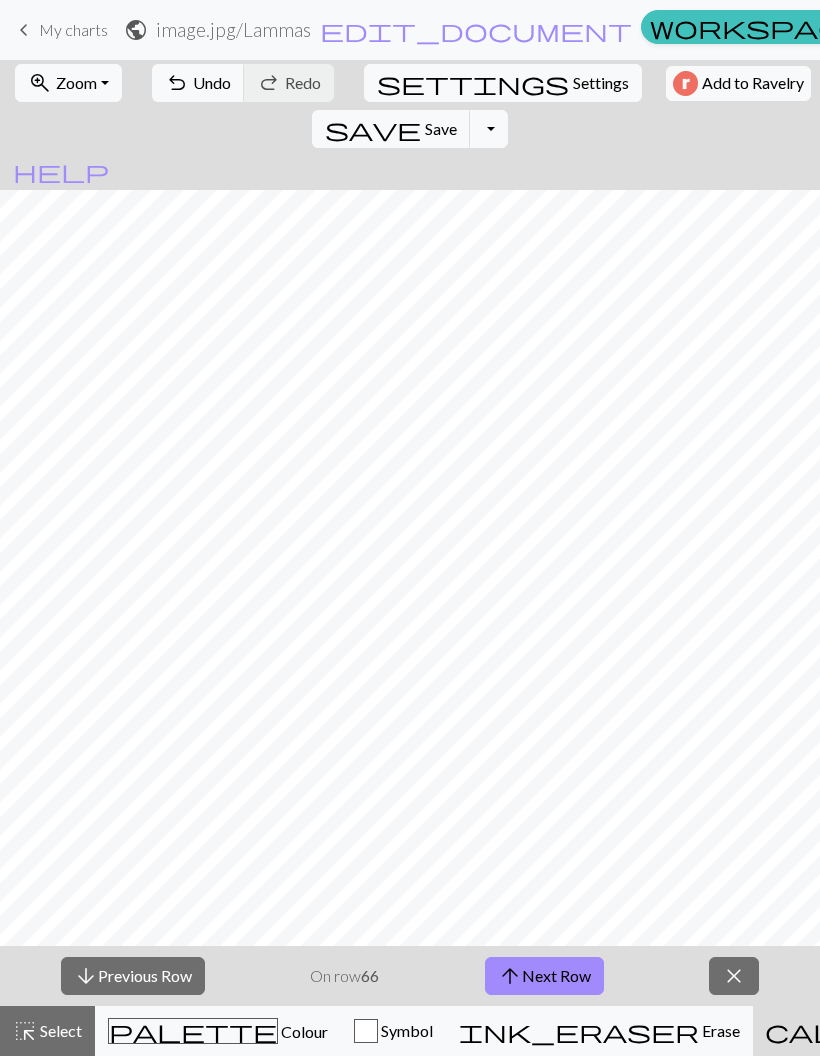 click on "arrow_upward  Next Row" at bounding box center (544, 976) 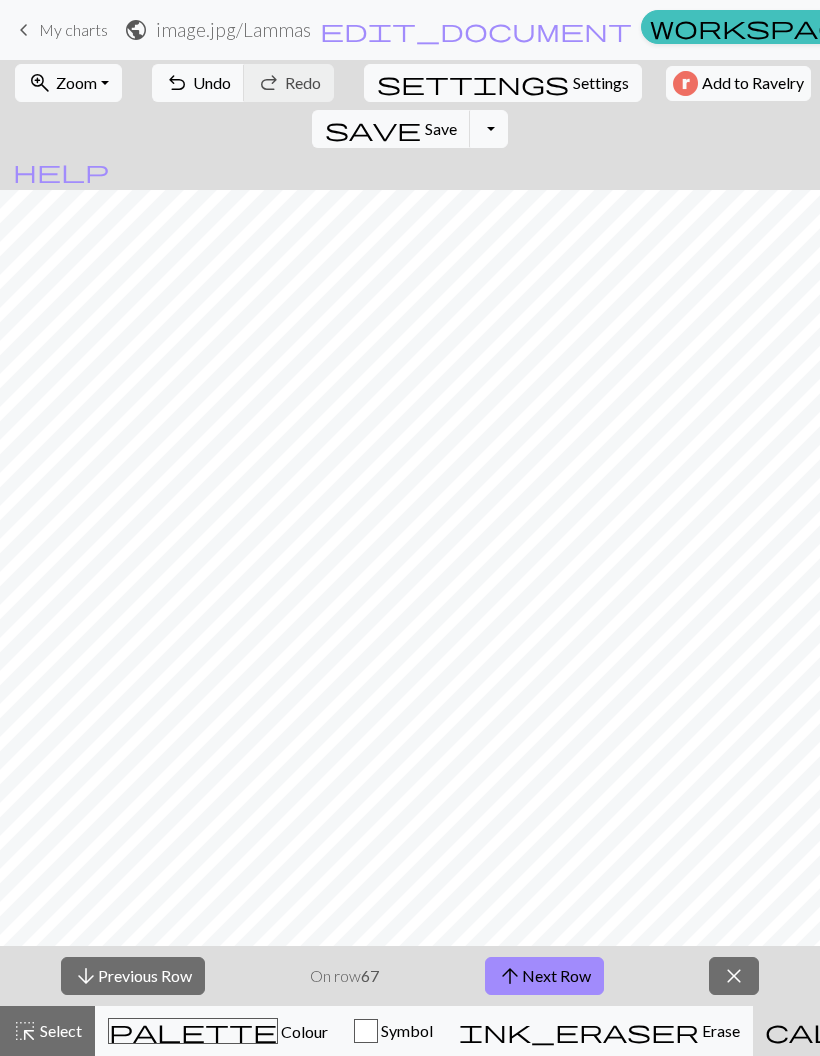 click on "arrow_upward  Next Row" at bounding box center (544, 976) 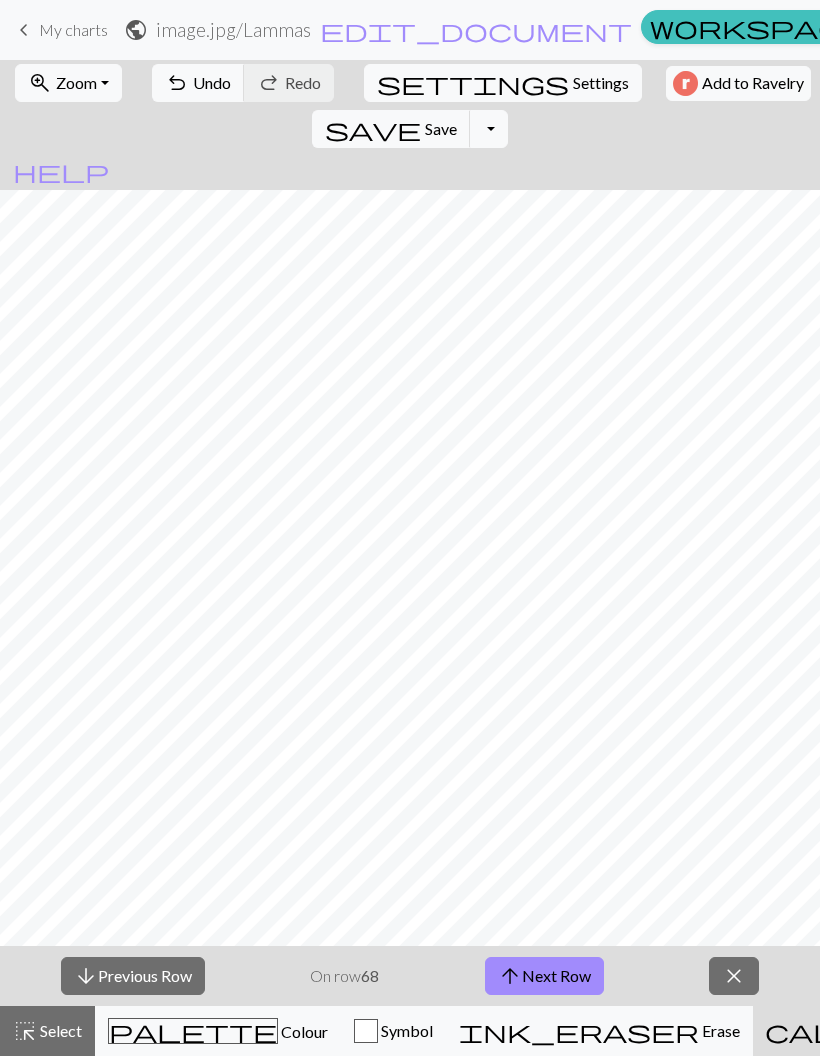 click on "arrow_upward  Next Row" at bounding box center [544, 976] 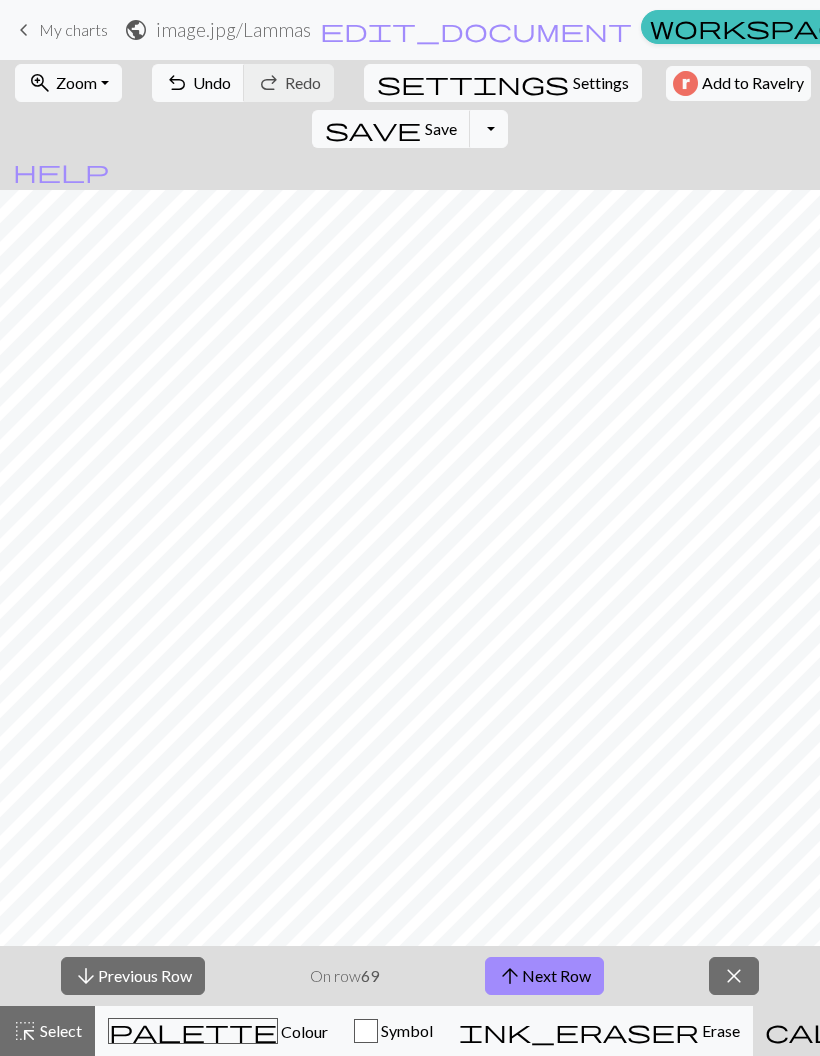 click on "arrow_upward  Next Row" at bounding box center (544, 976) 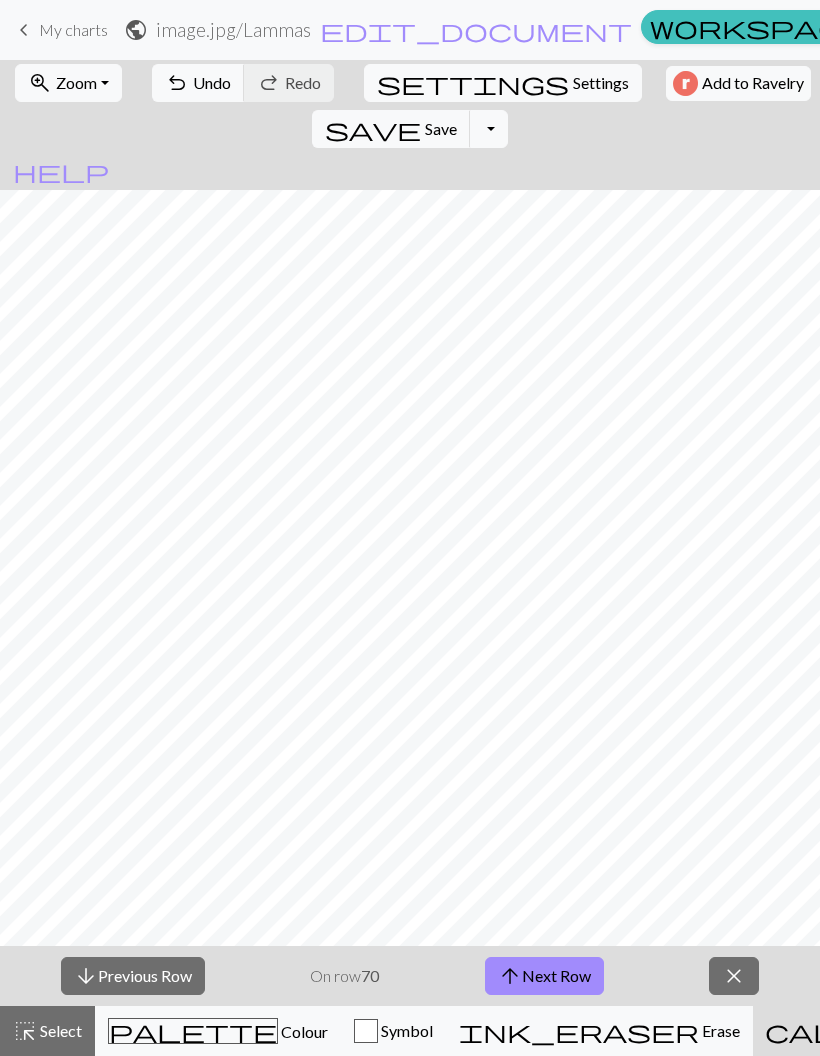 click on "arrow_upward  Next Row" at bounding box center (544, 976) 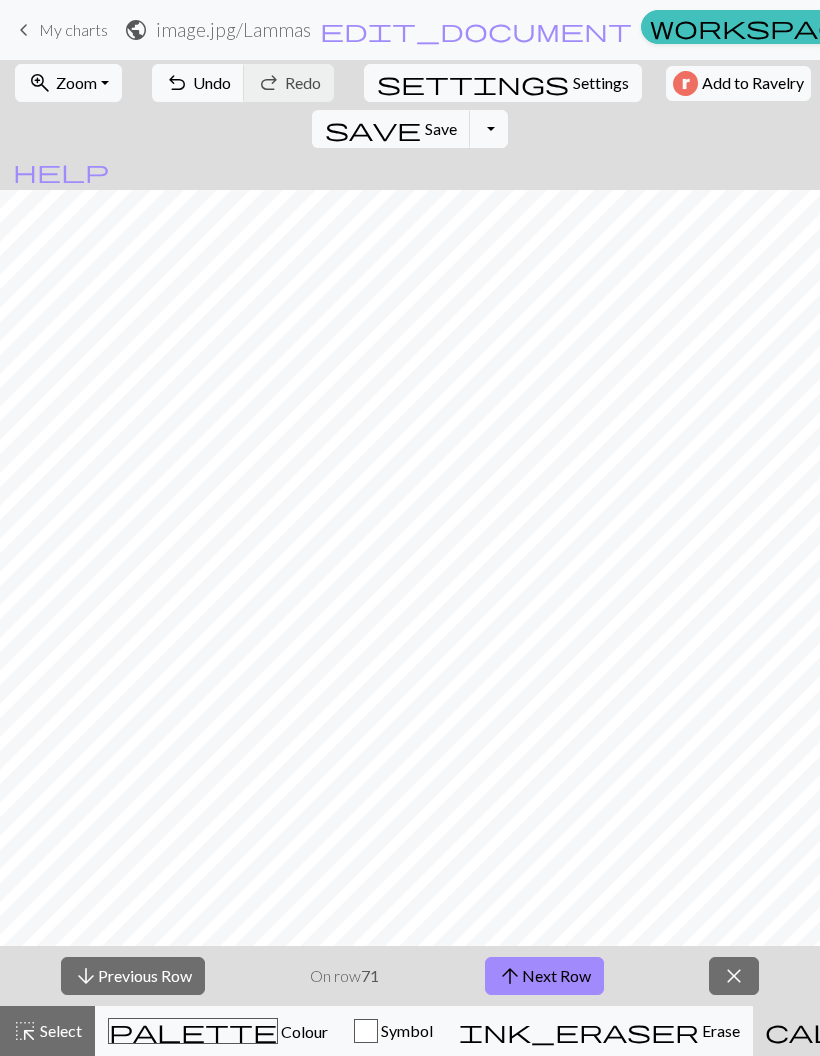 click on "arrow_upward  Next Row" at bounding box center (544, 976) 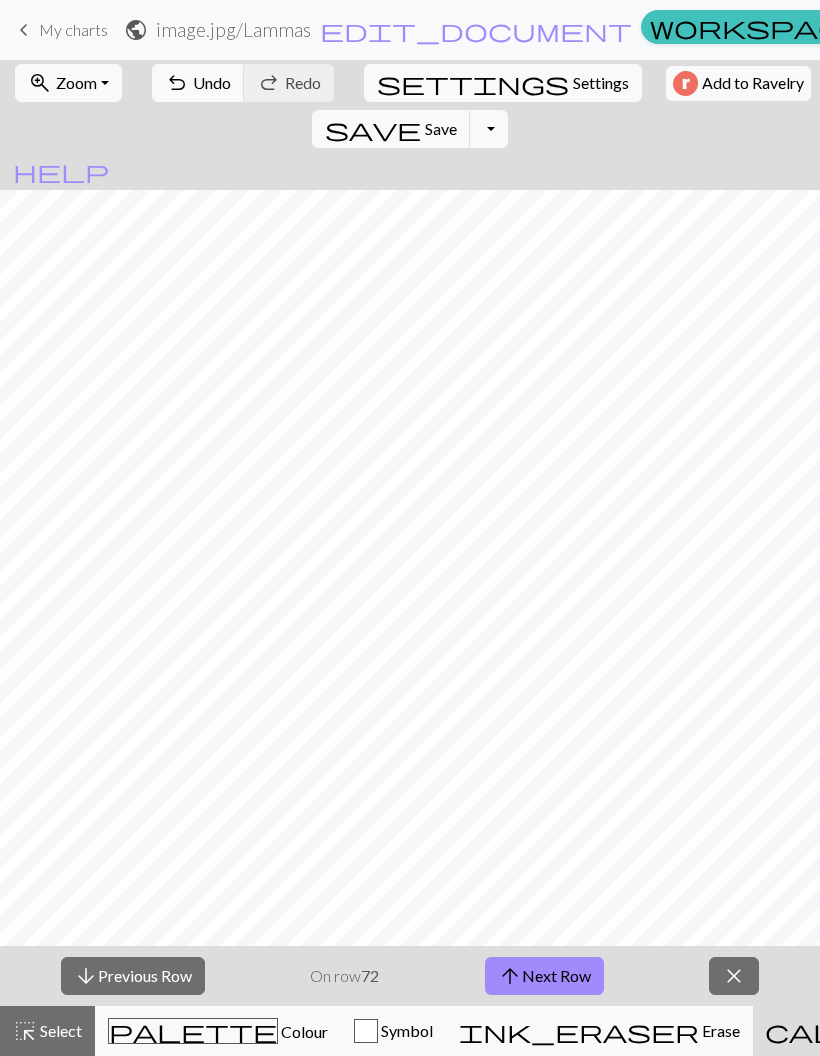 click on "arrow_upward  Next Row" at bounding box center [544, 976] 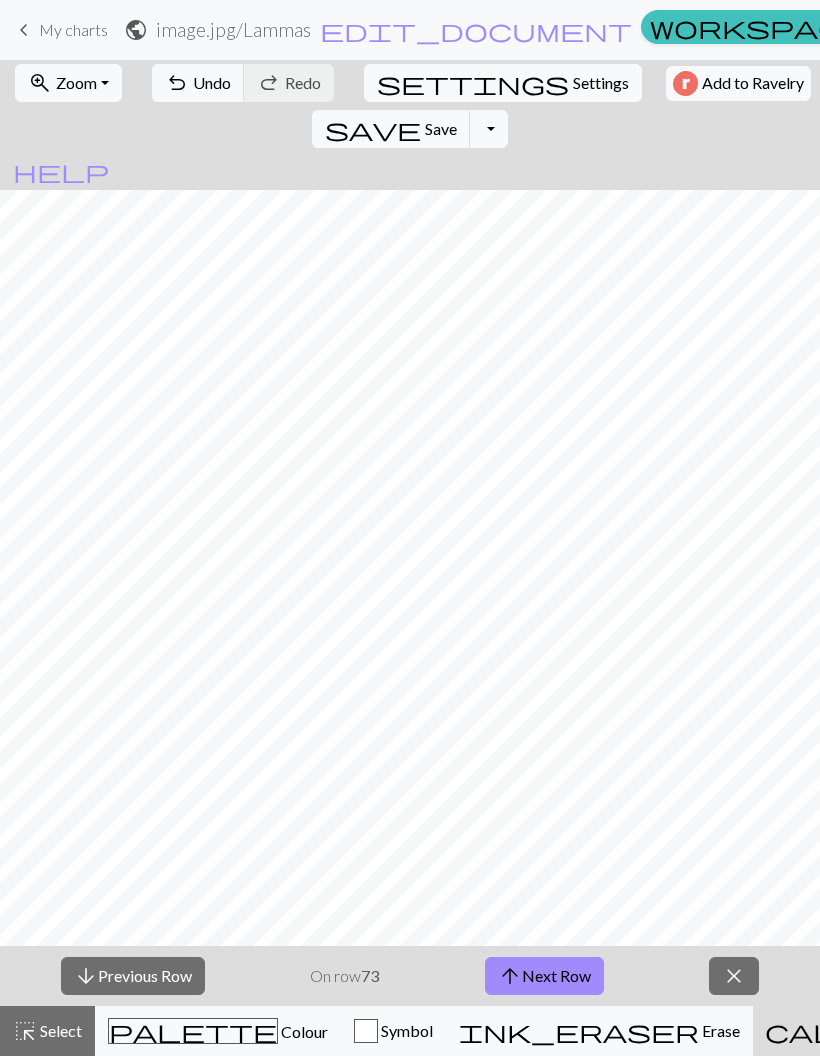 scroll, scrollTop: 0, scrollLeft: 590, axis: horizontal 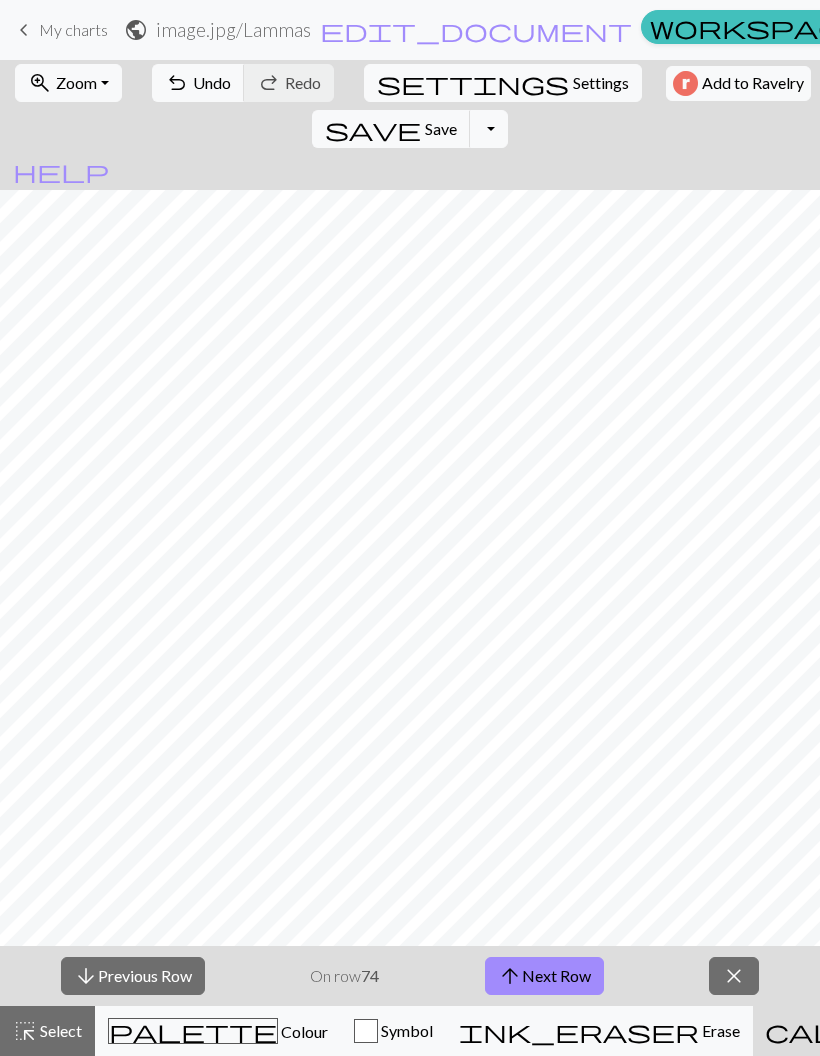click on "arrow_upward  Next Row" at bounding box center (544, 976) 